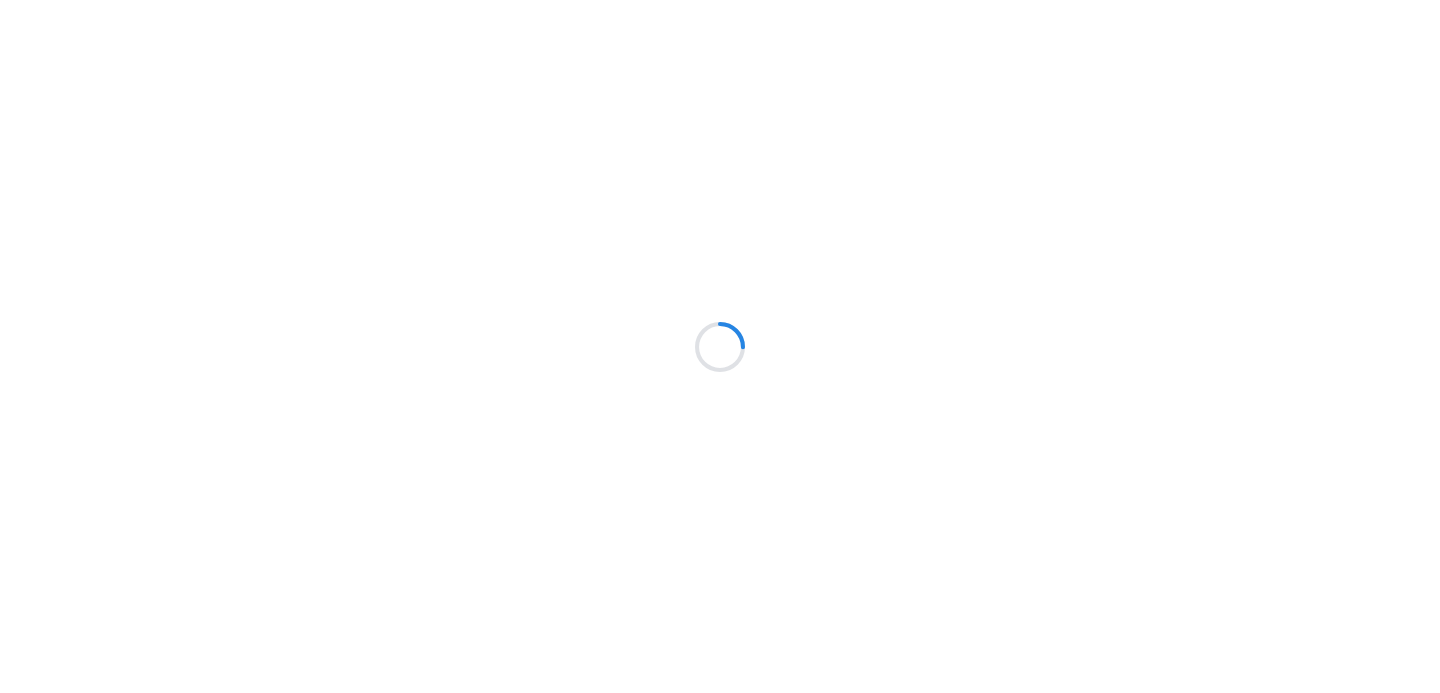scroll, scrollTop: 0, scrollLeft: 0, axis: both 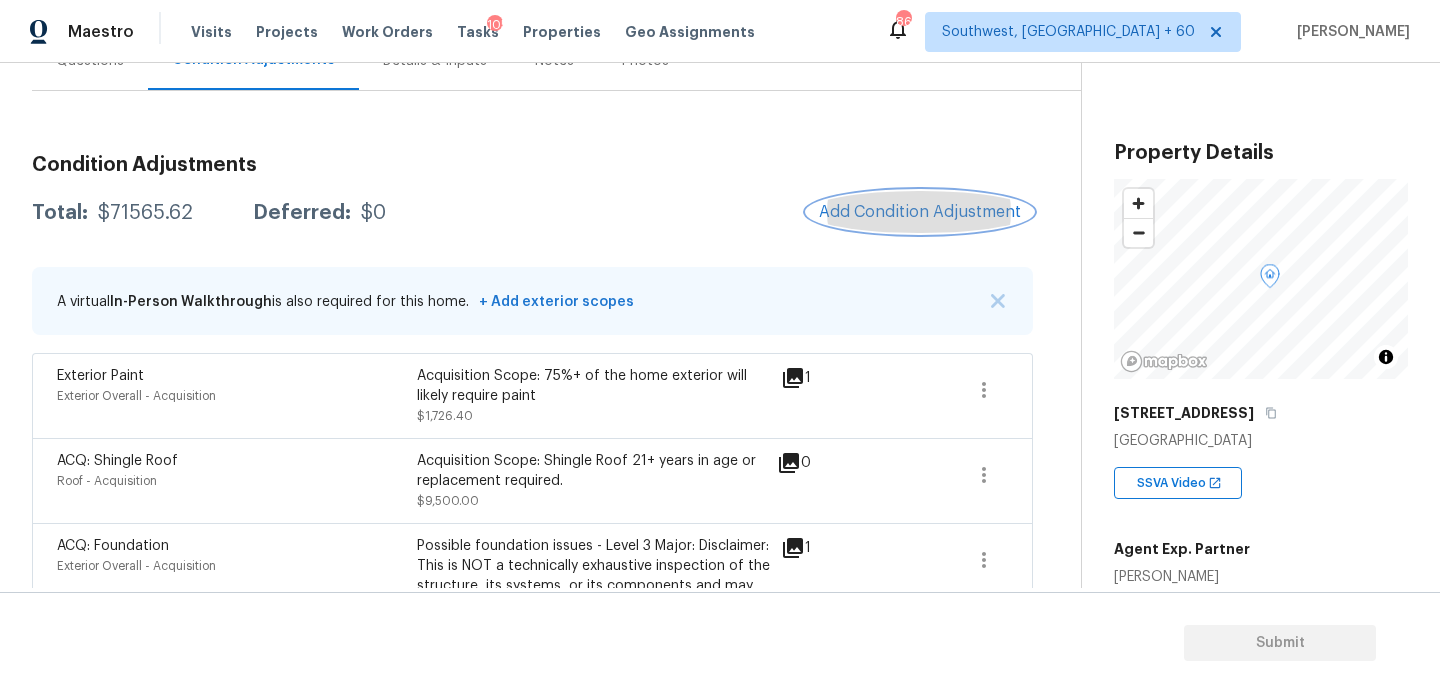 click on "Add Condition Adjustment" at bounding box center (920, 212) 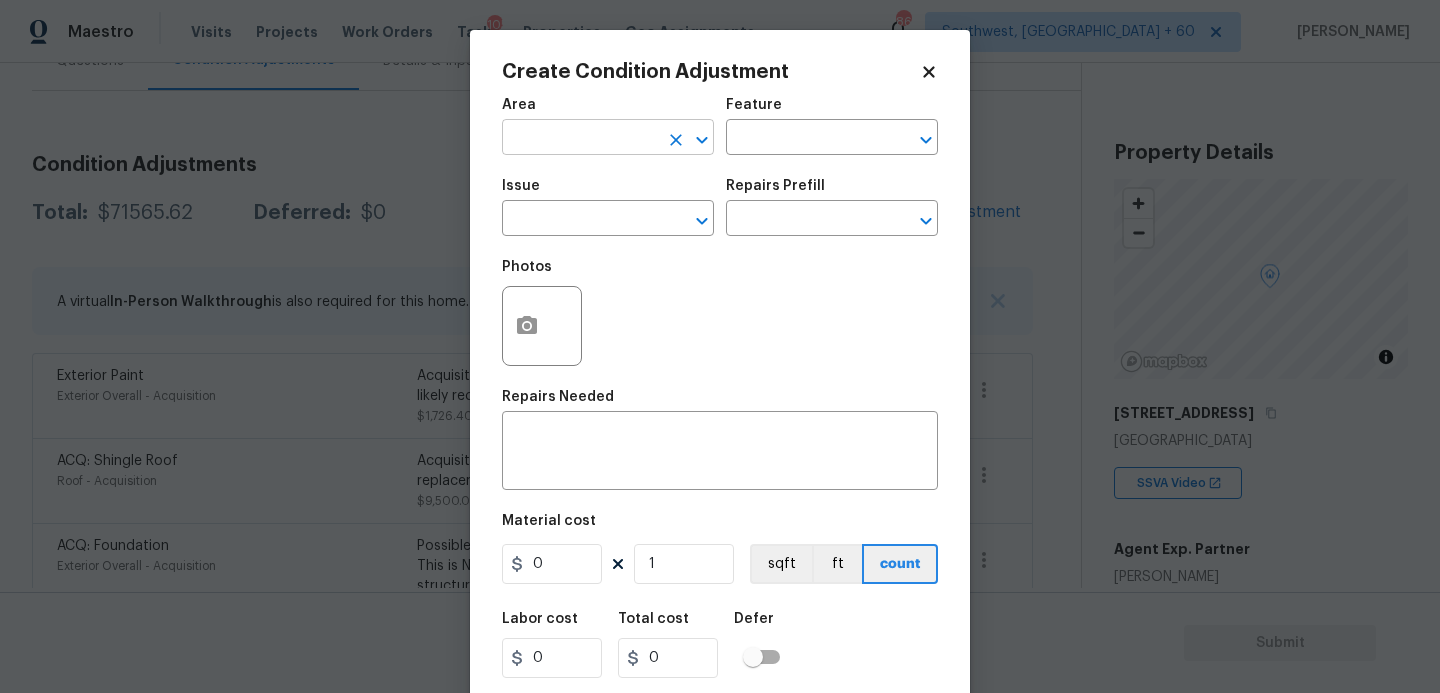 click at bounding box center [580, 139] 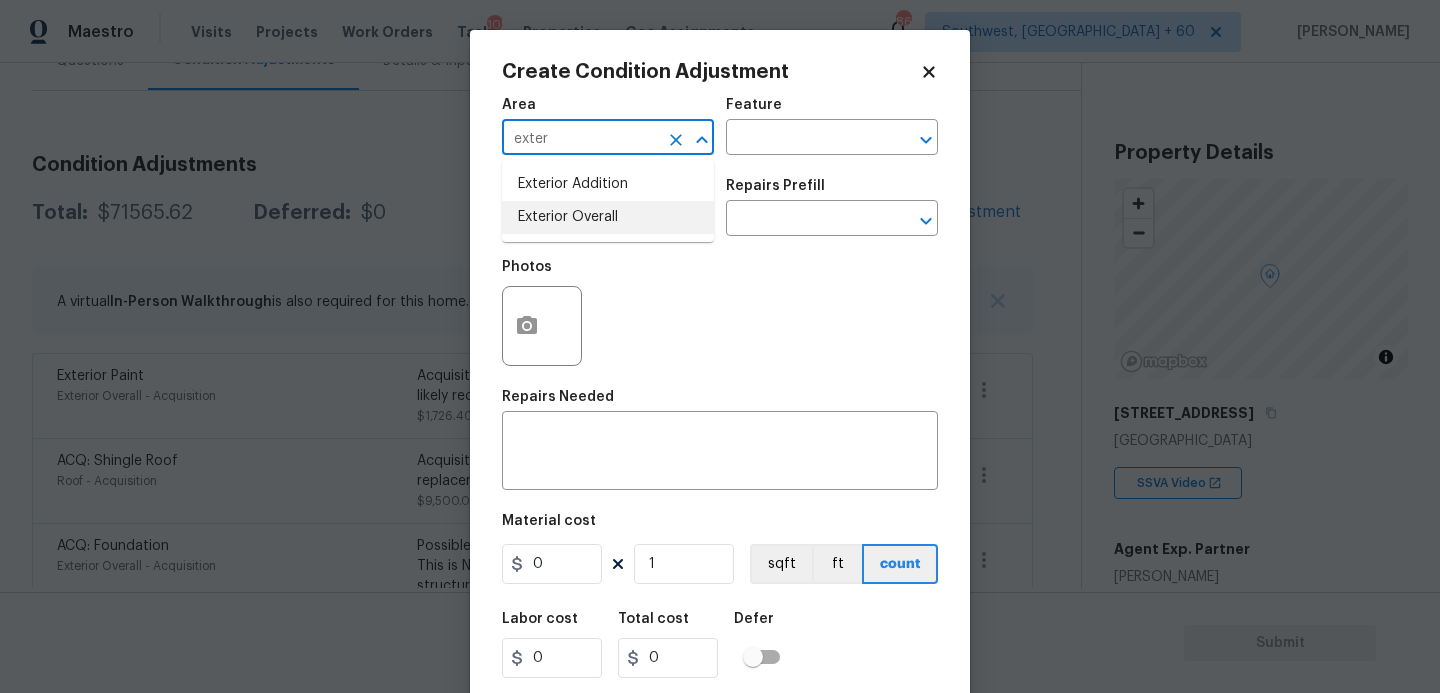 click on "Exterior Overall" at bounding box center [608, 217] 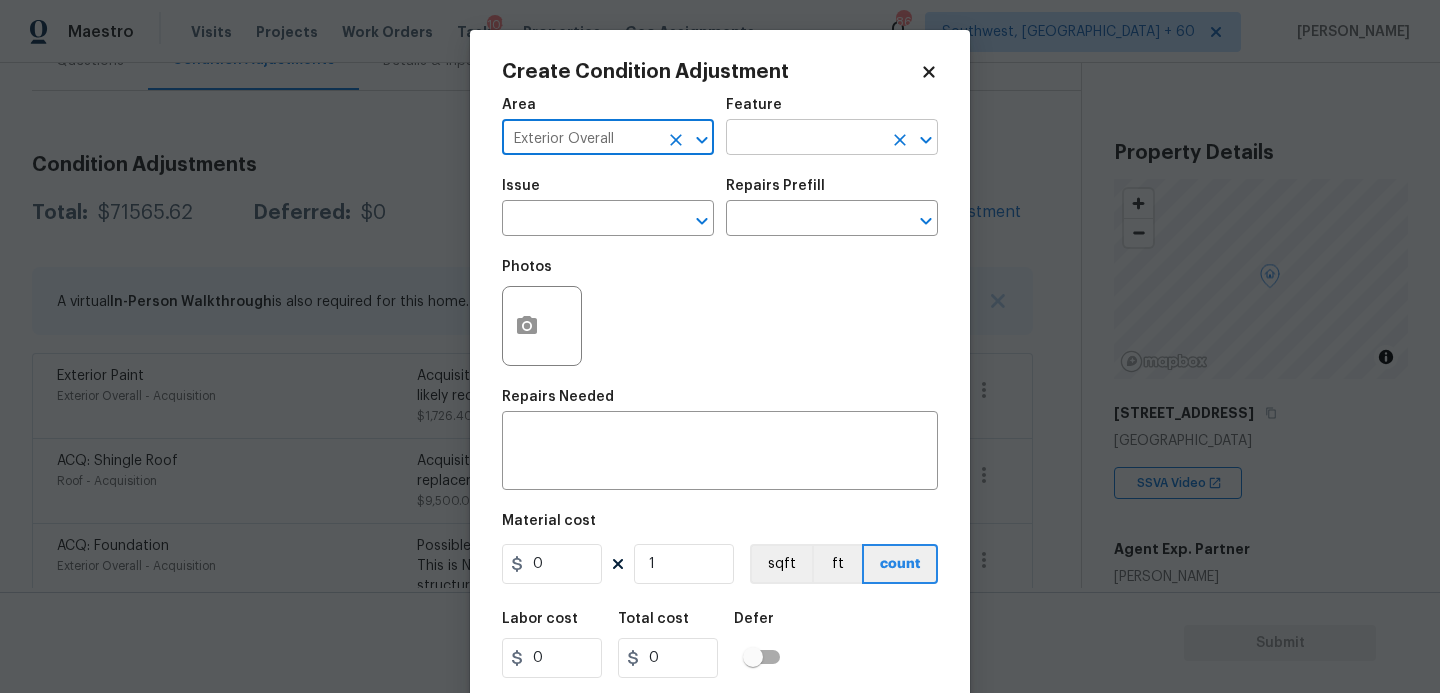 type on "Exterior Overall" 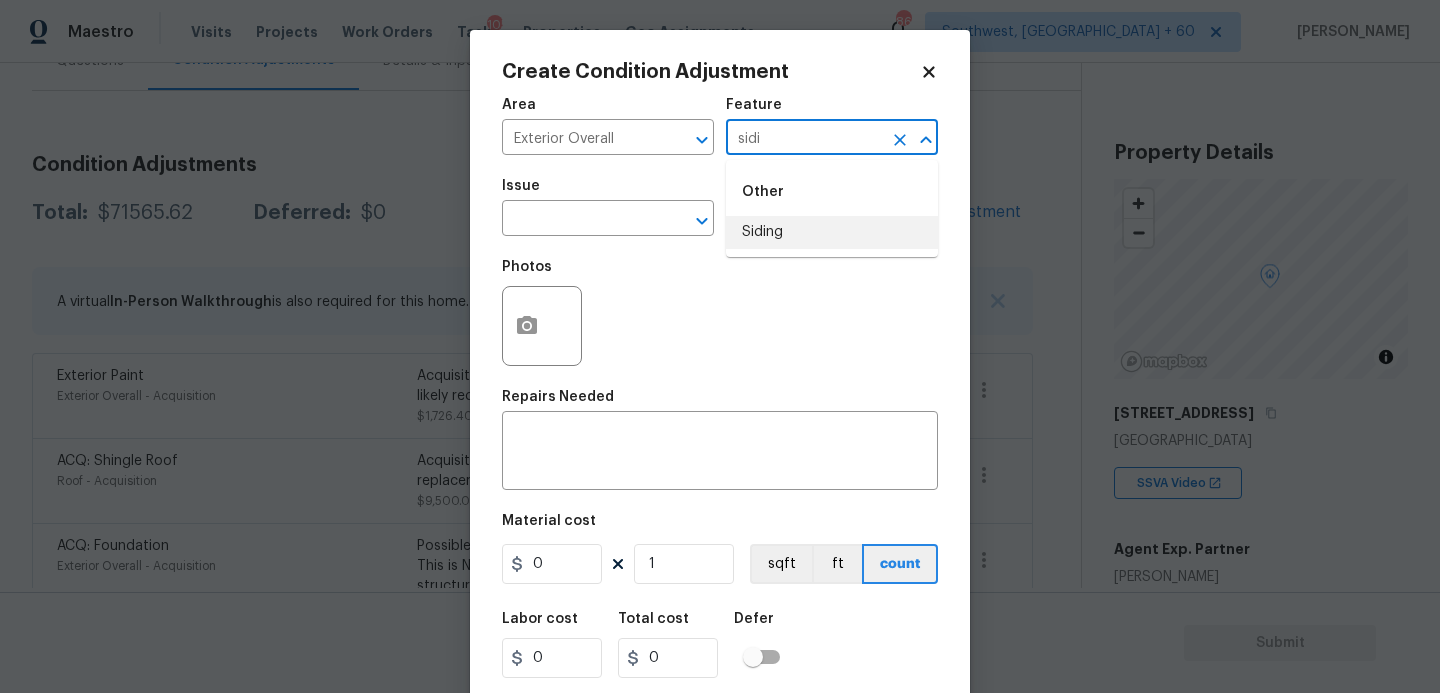 click on "Siding" at bounding box center [832, 232] 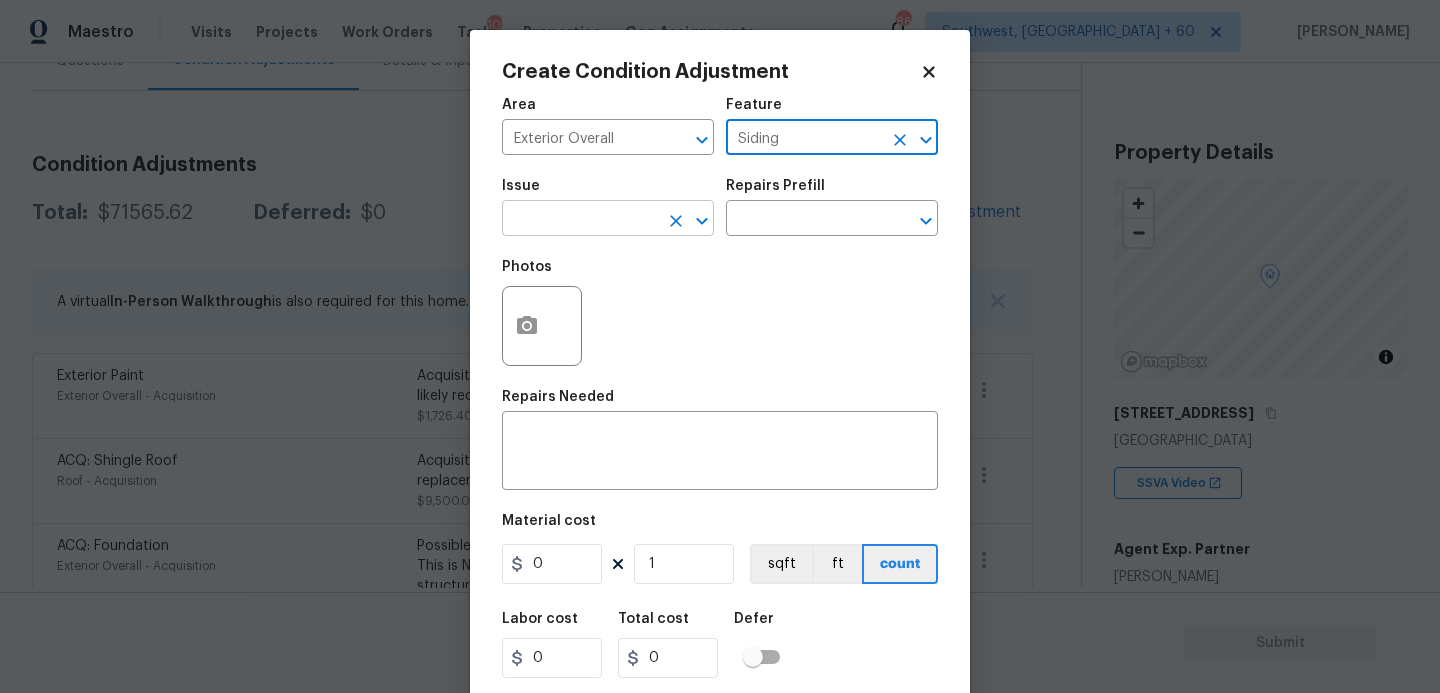 type on "Siding" 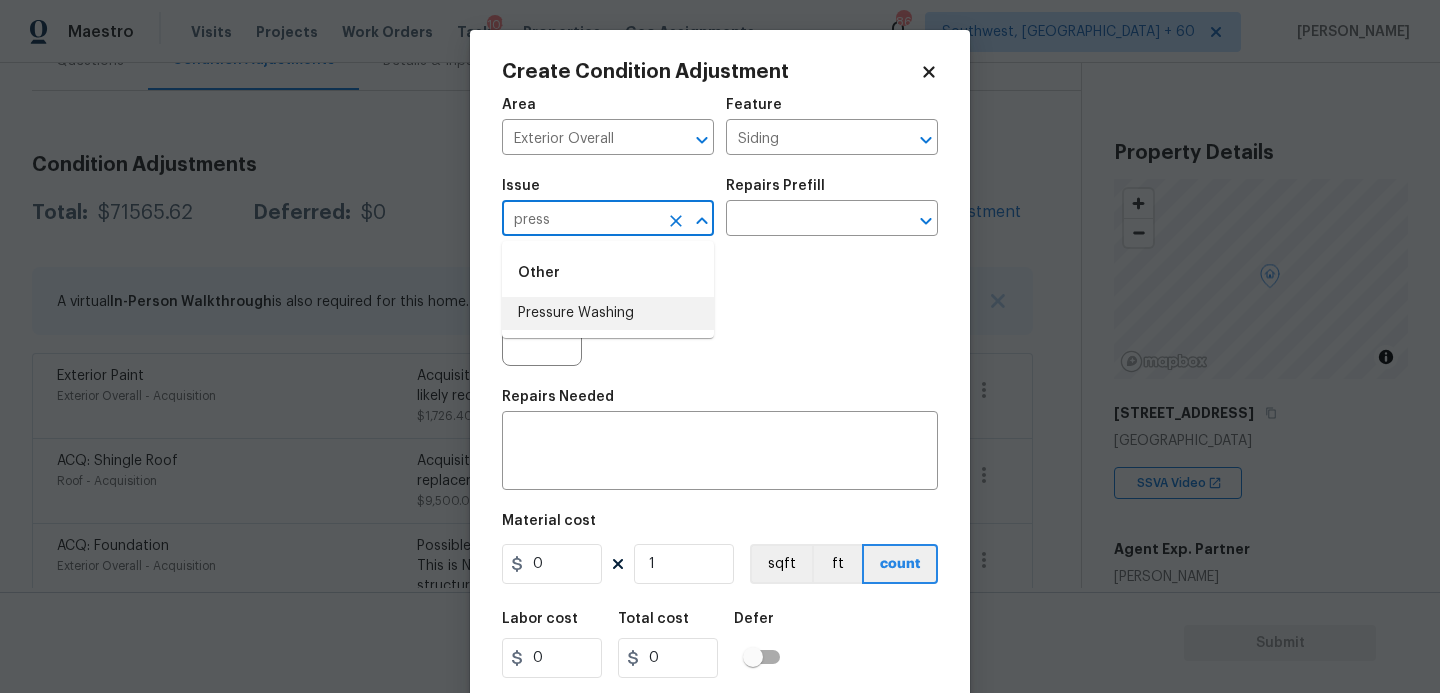 click on "Pressure Washing" at bounding box center (608, 313) 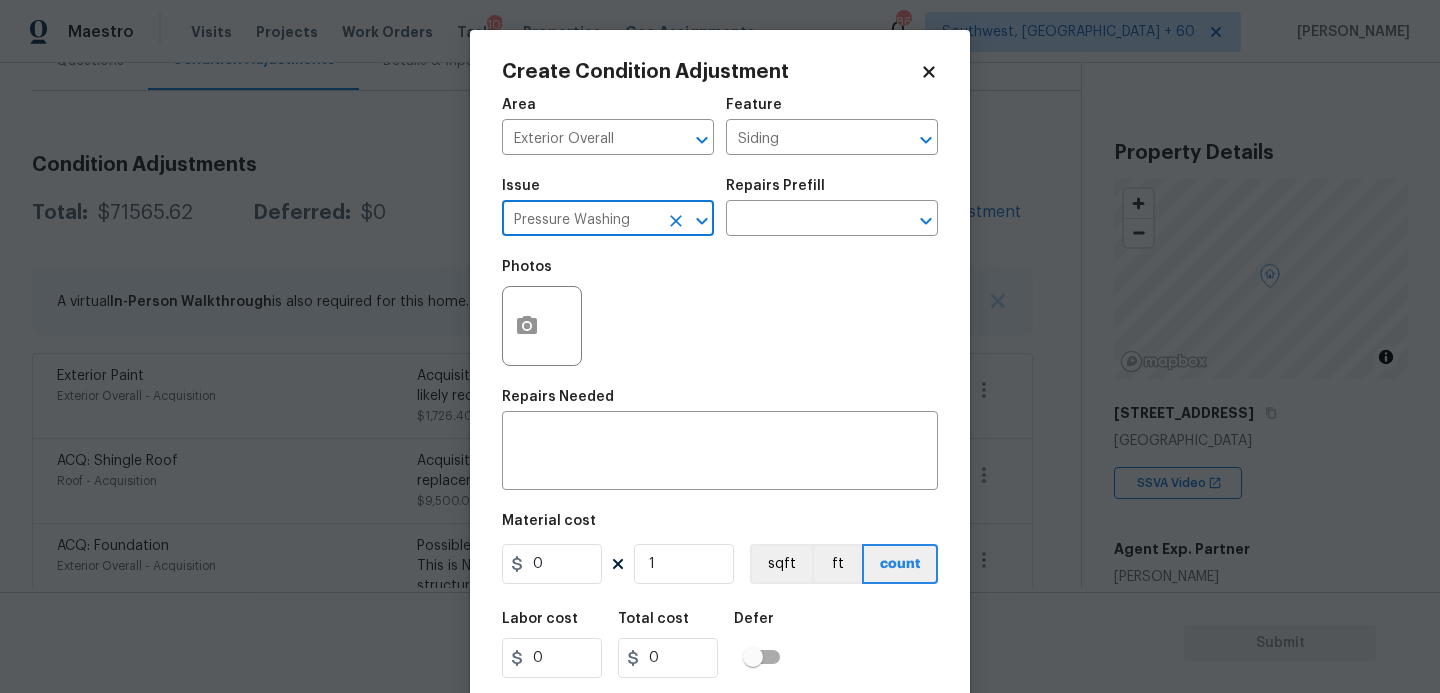 type on "Pressure Washing" 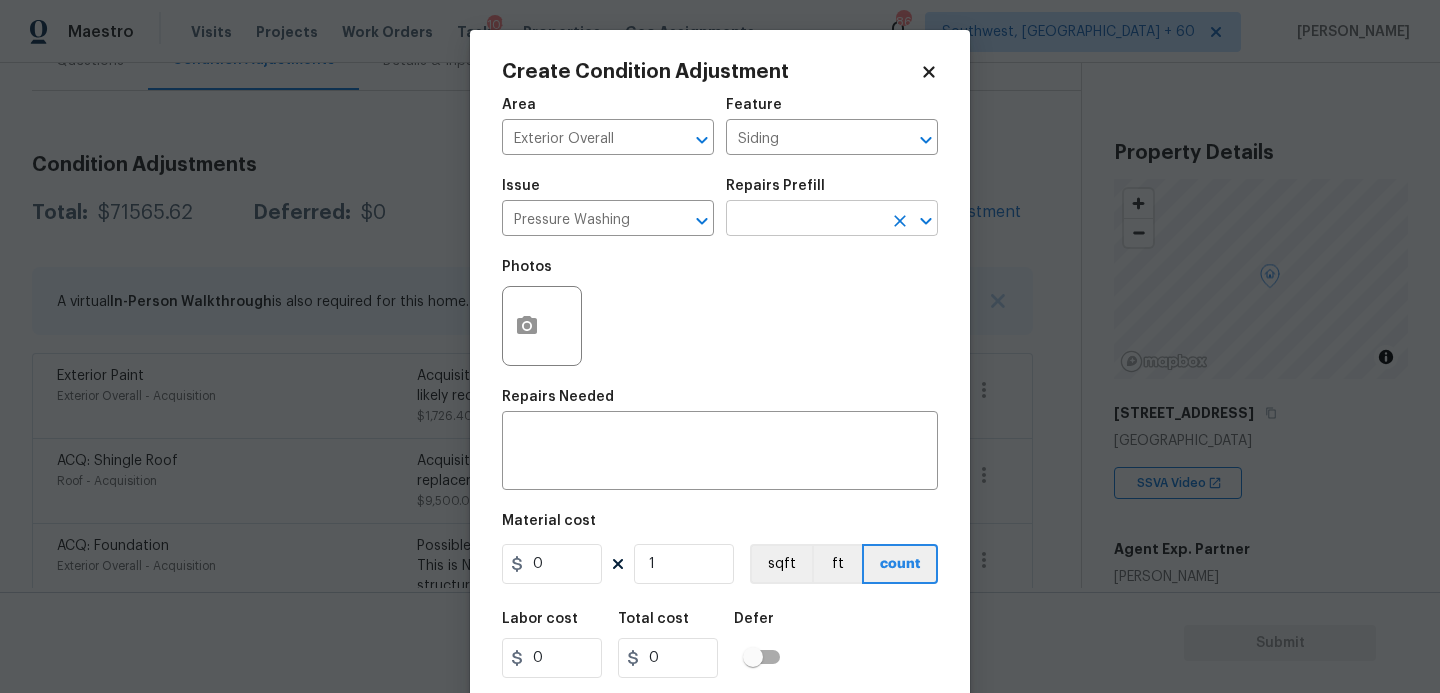 click at bounding box center [804, 220] 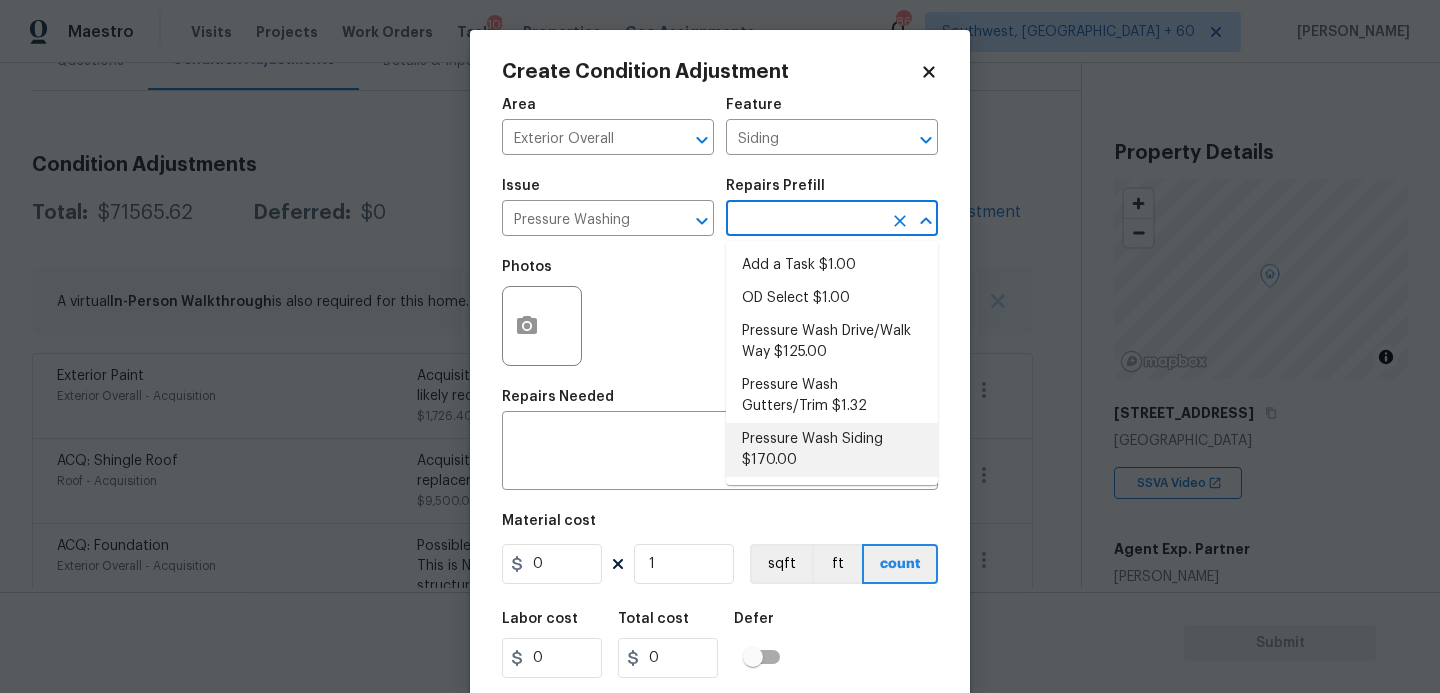 click on "Pressure Wash Siding $170.00" at bounding box center [832, 450] 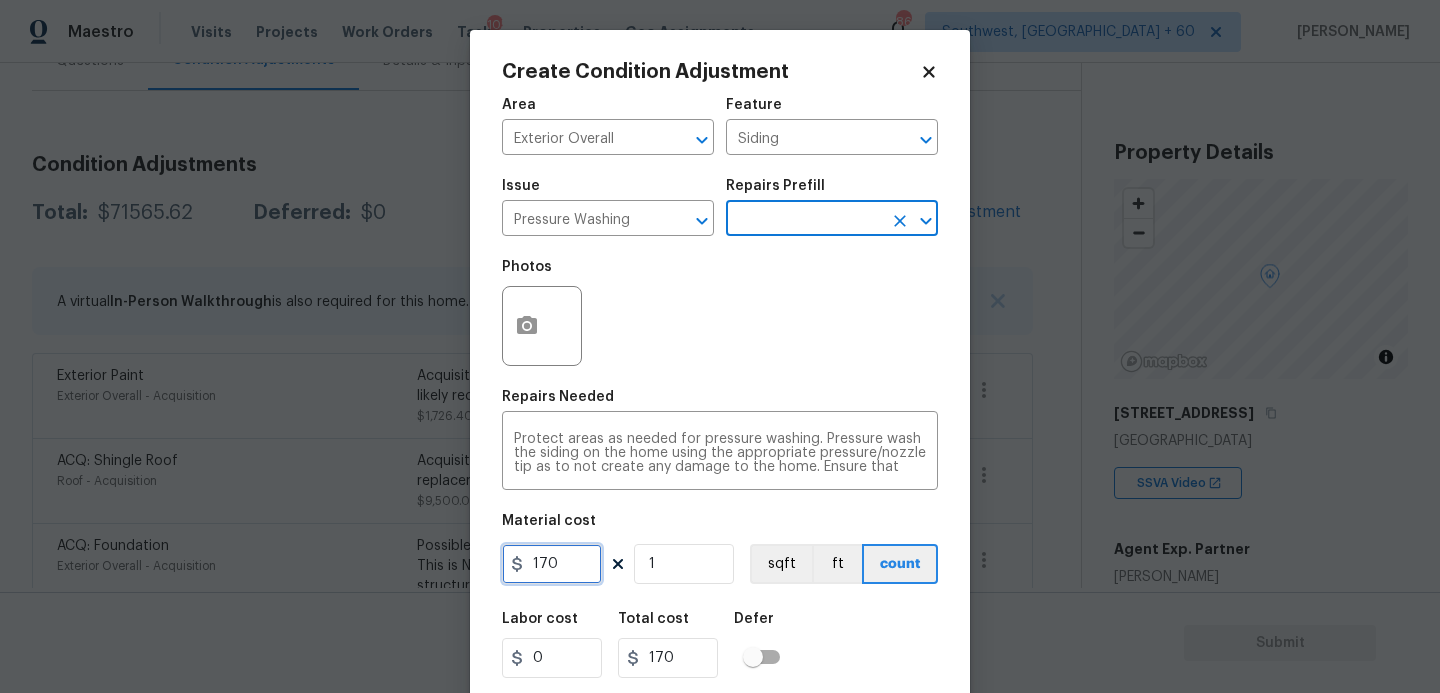 drag, startPoint x: 578, startPoint y: 568, endPoint x: 477, endPoint y: 568, distance: 101 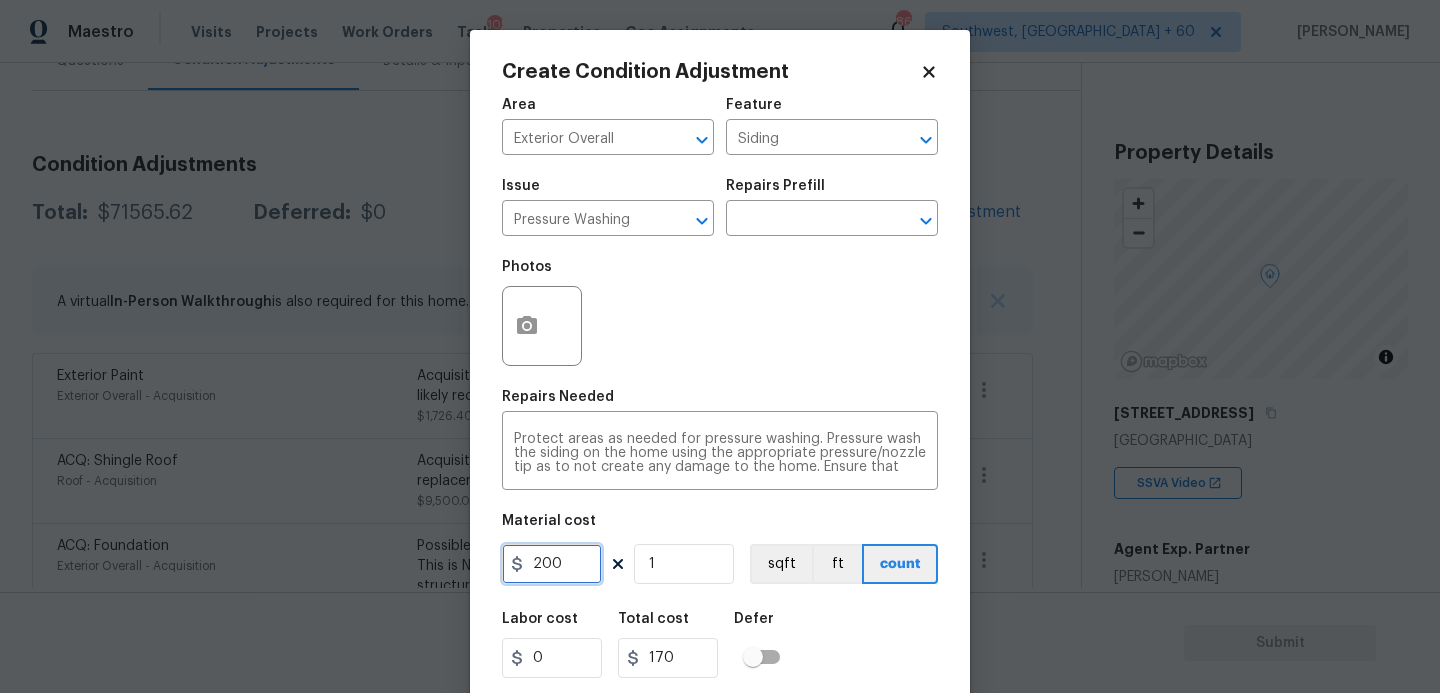 type on "200" 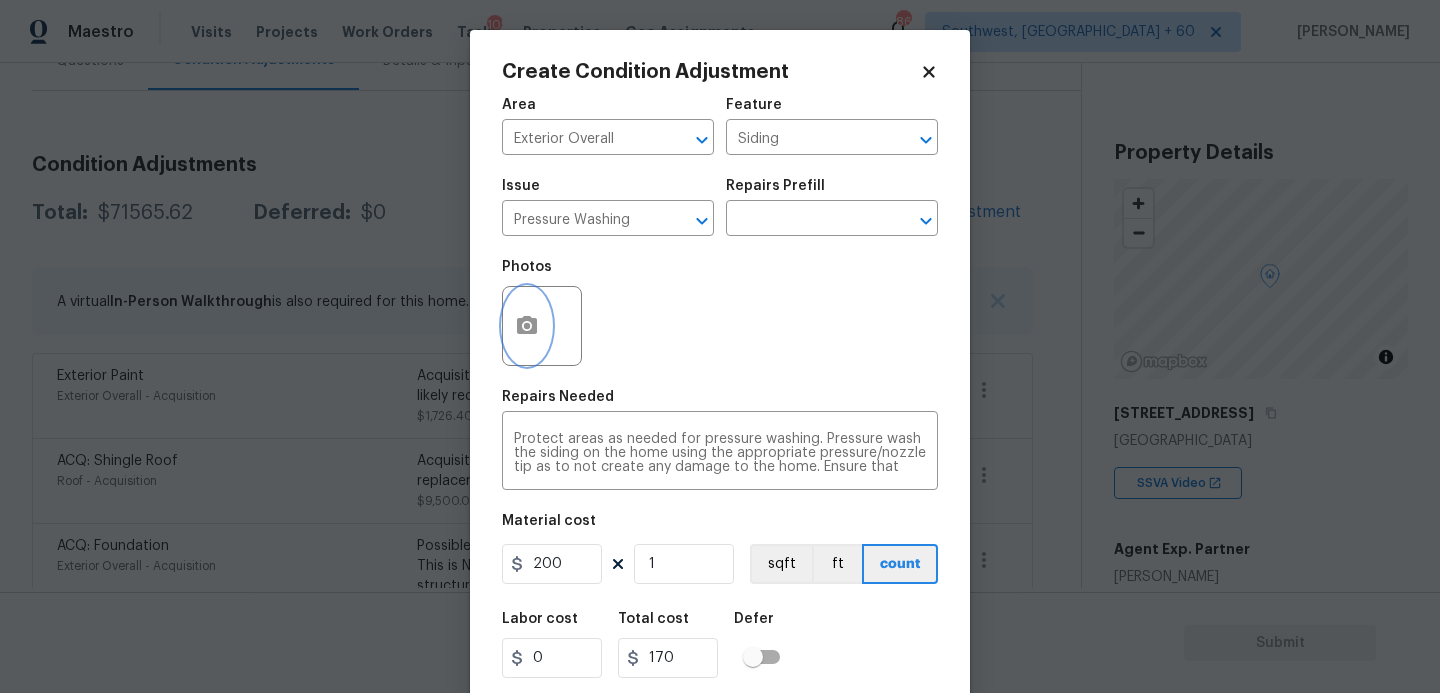 type on "200" 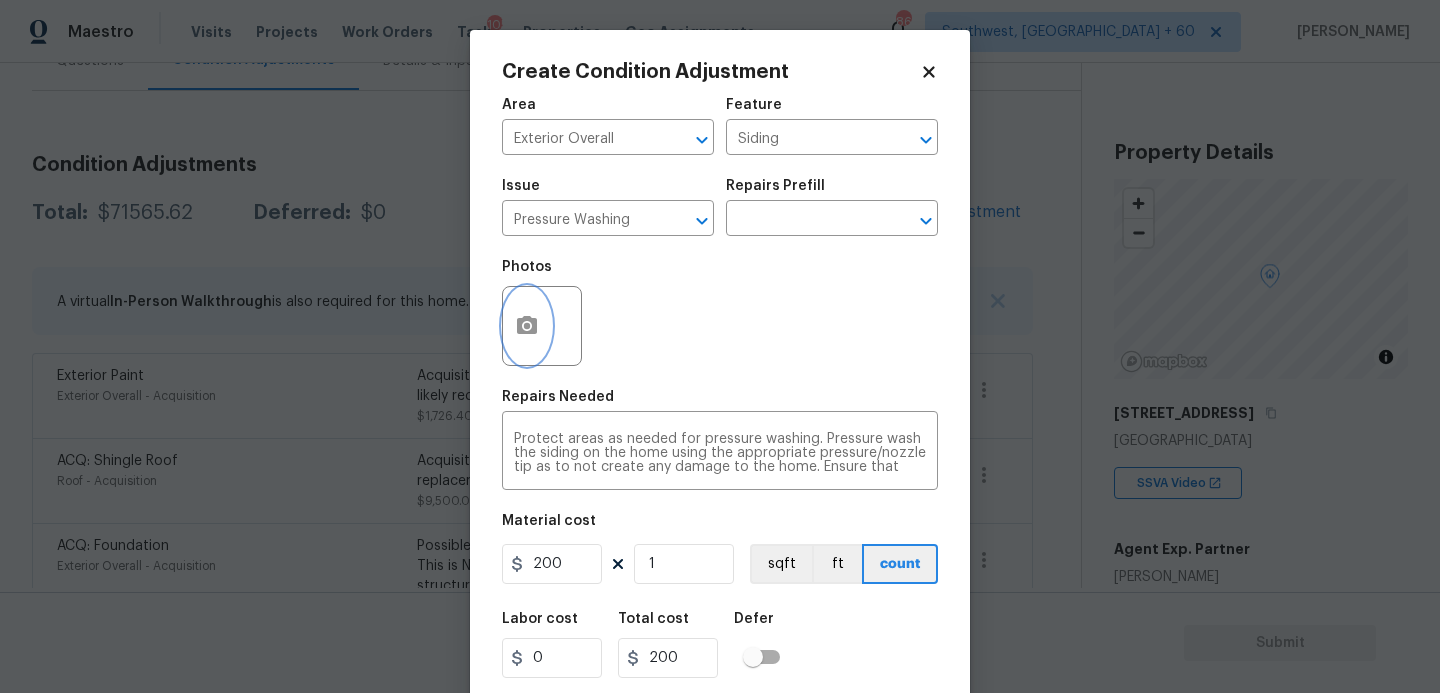 click at bounding box center (527, 326) 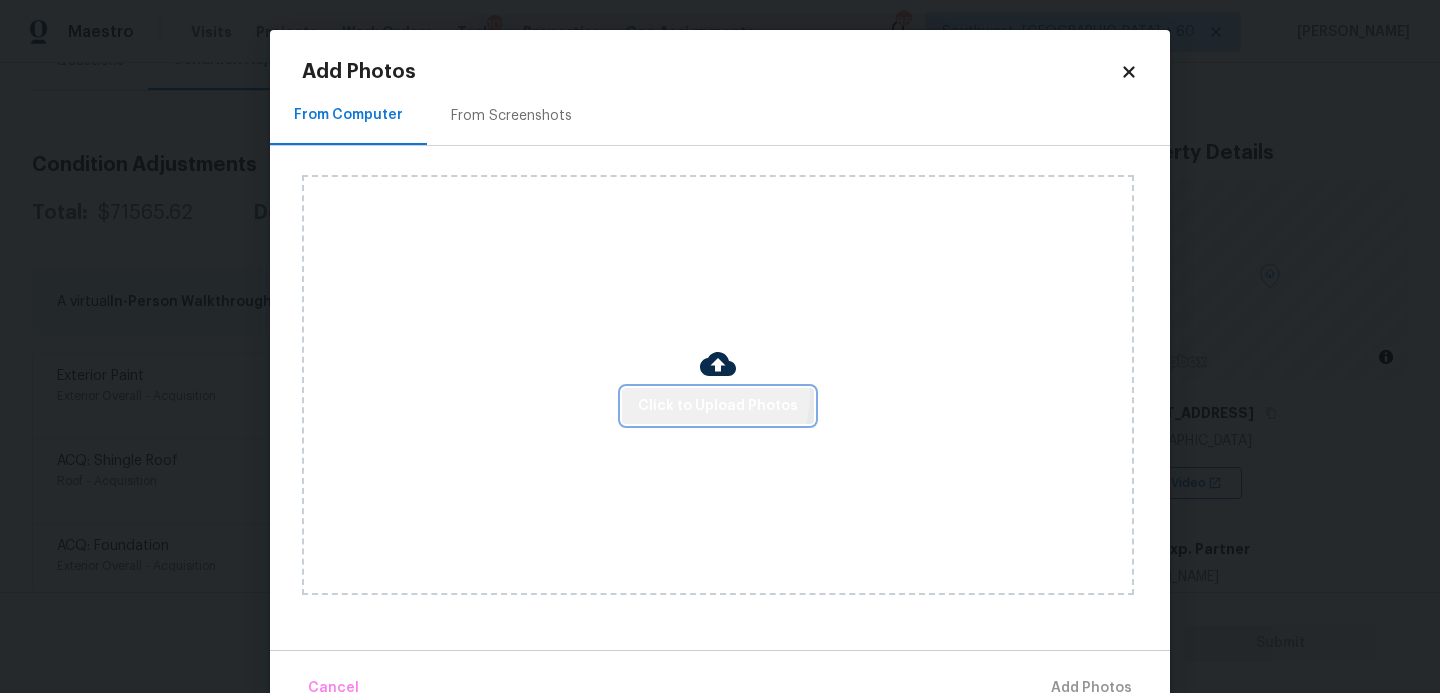 click on "Click to Upload Photos" at bounding box center (718, 406) 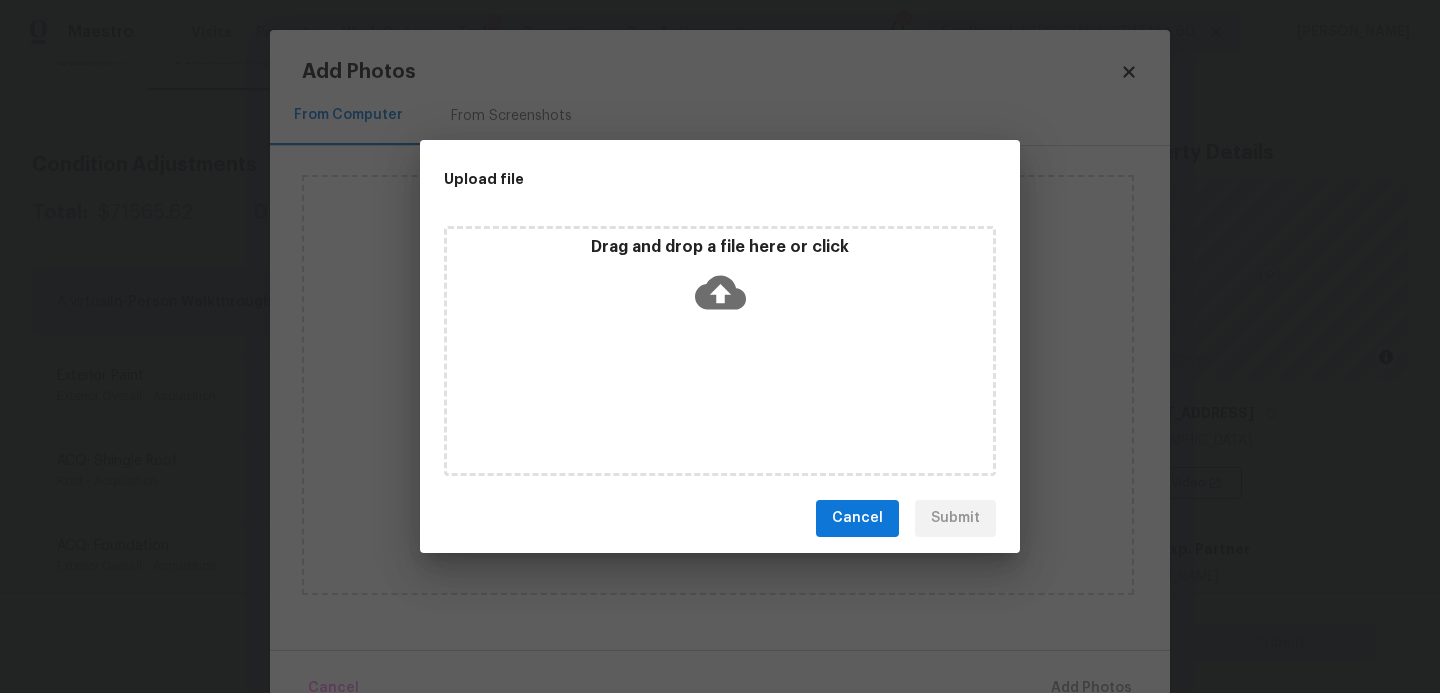 click on "Drag and drop a file here or click" at bounding box center (720, 280) 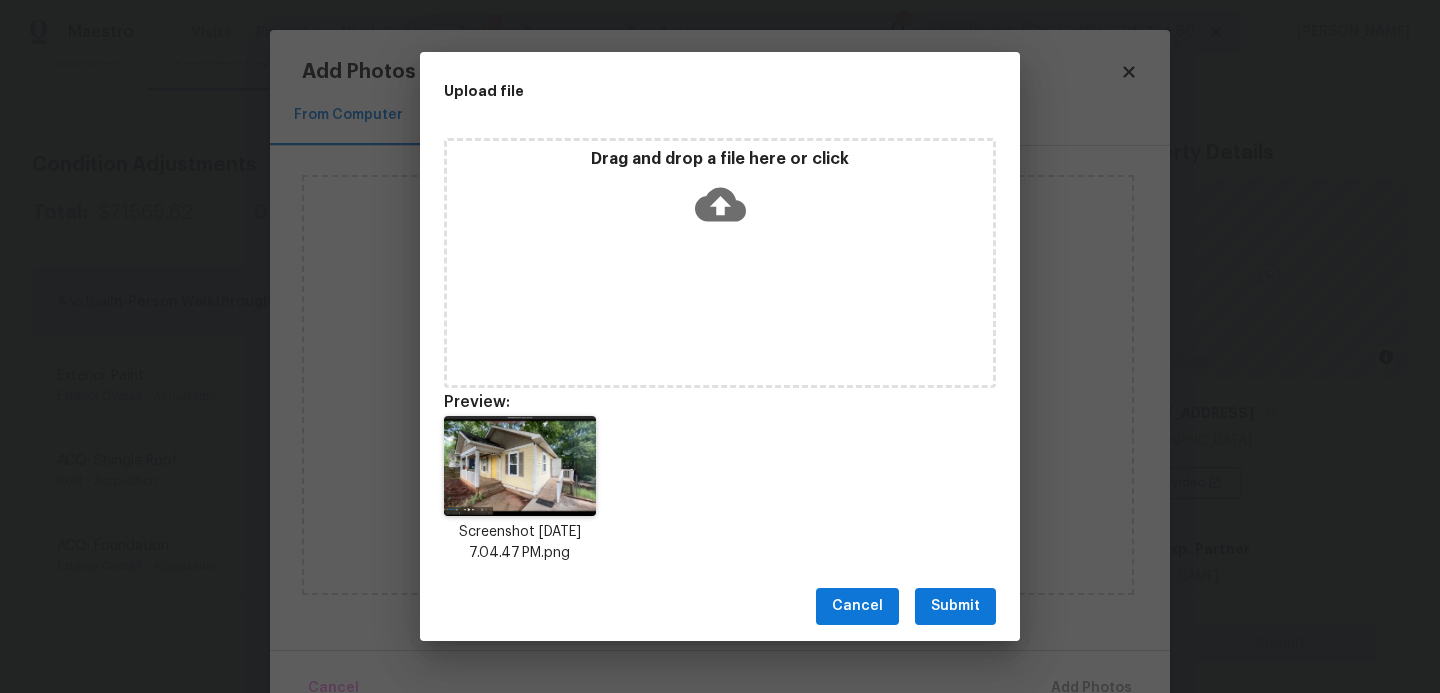 click on "Cancel Submit" at bounding box center [720, 606] 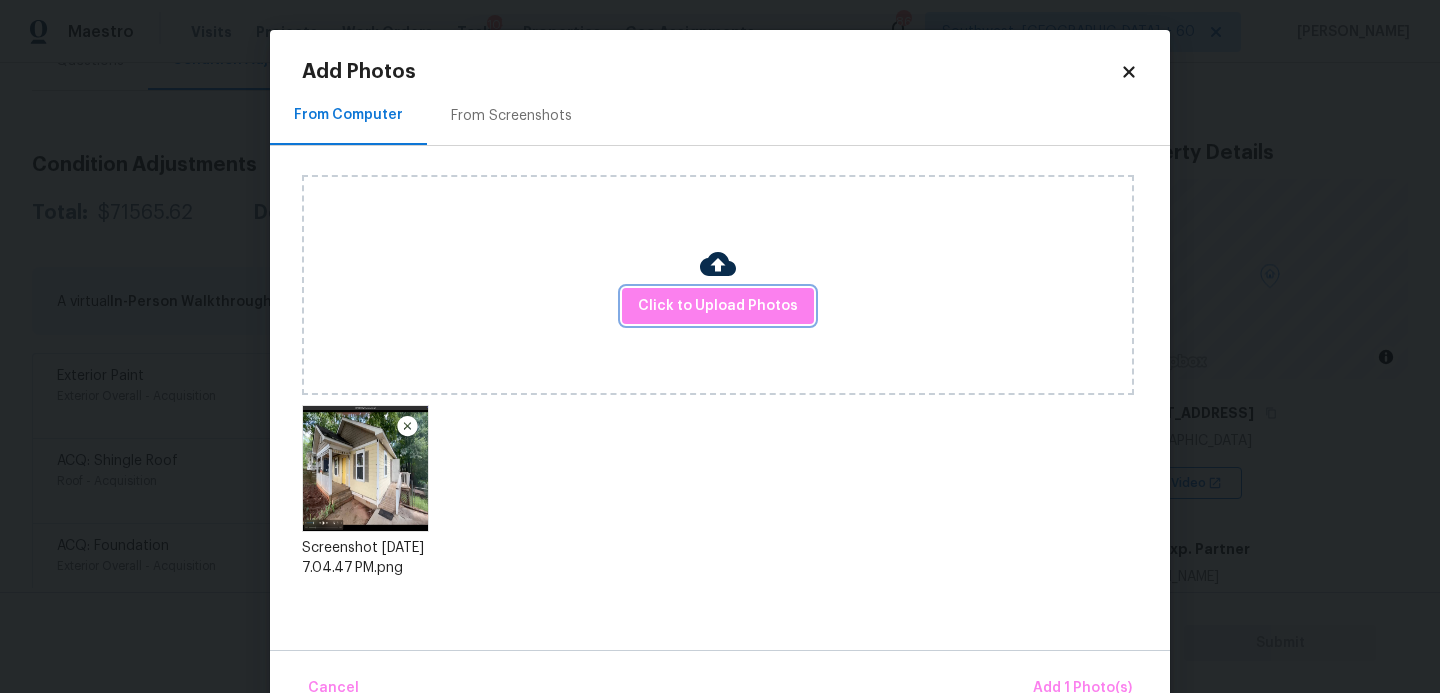 scroll, scrollTop: 2, scrollLeft: 0, axis: vertical 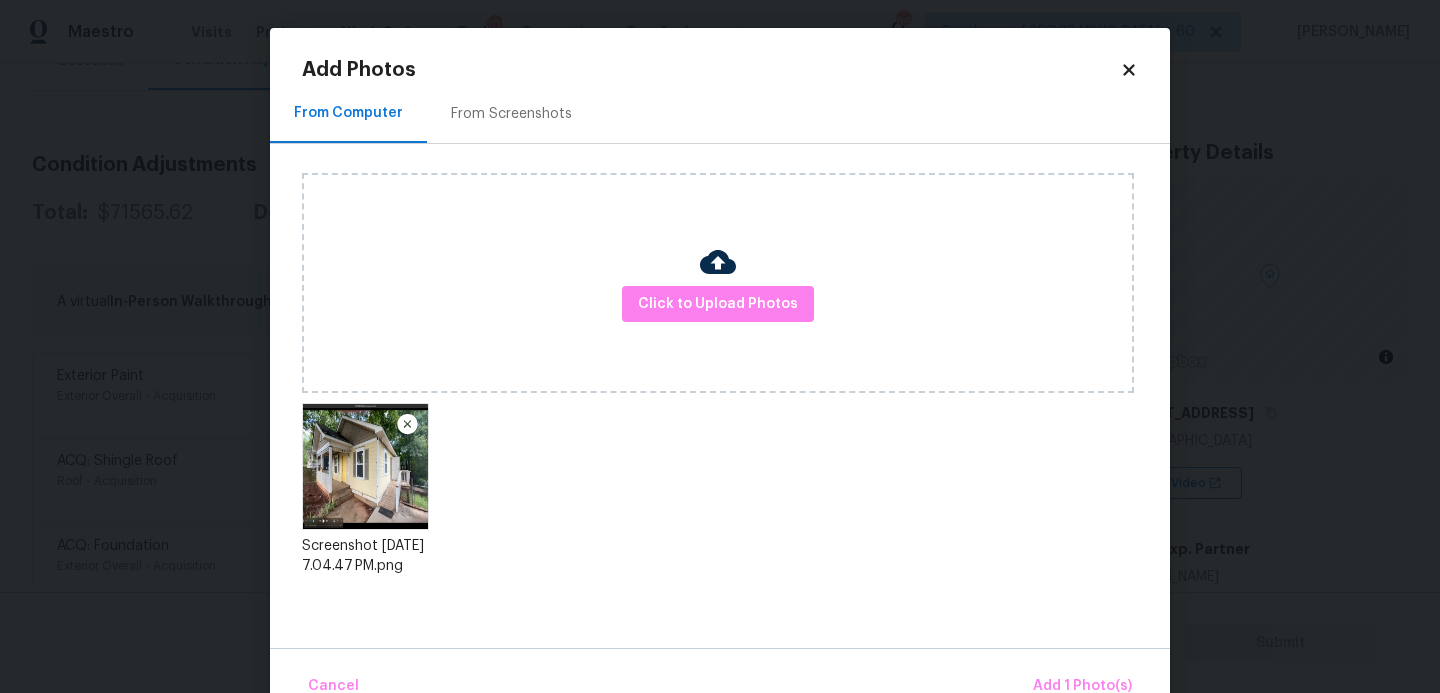 click on "Cancel Add 1 Photo(s)" at bounding box center (720, 678) 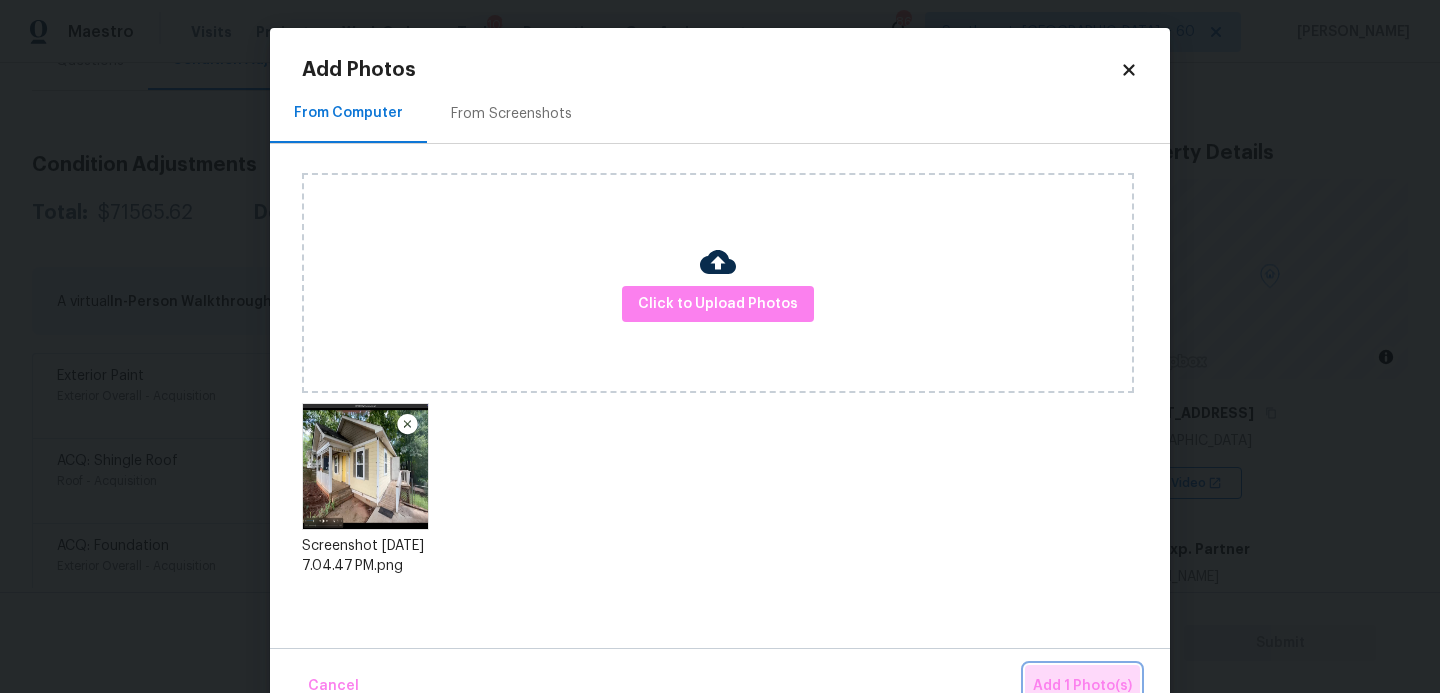 click on "Add 1 Photo(s)" at bounding box center (1082, 686) 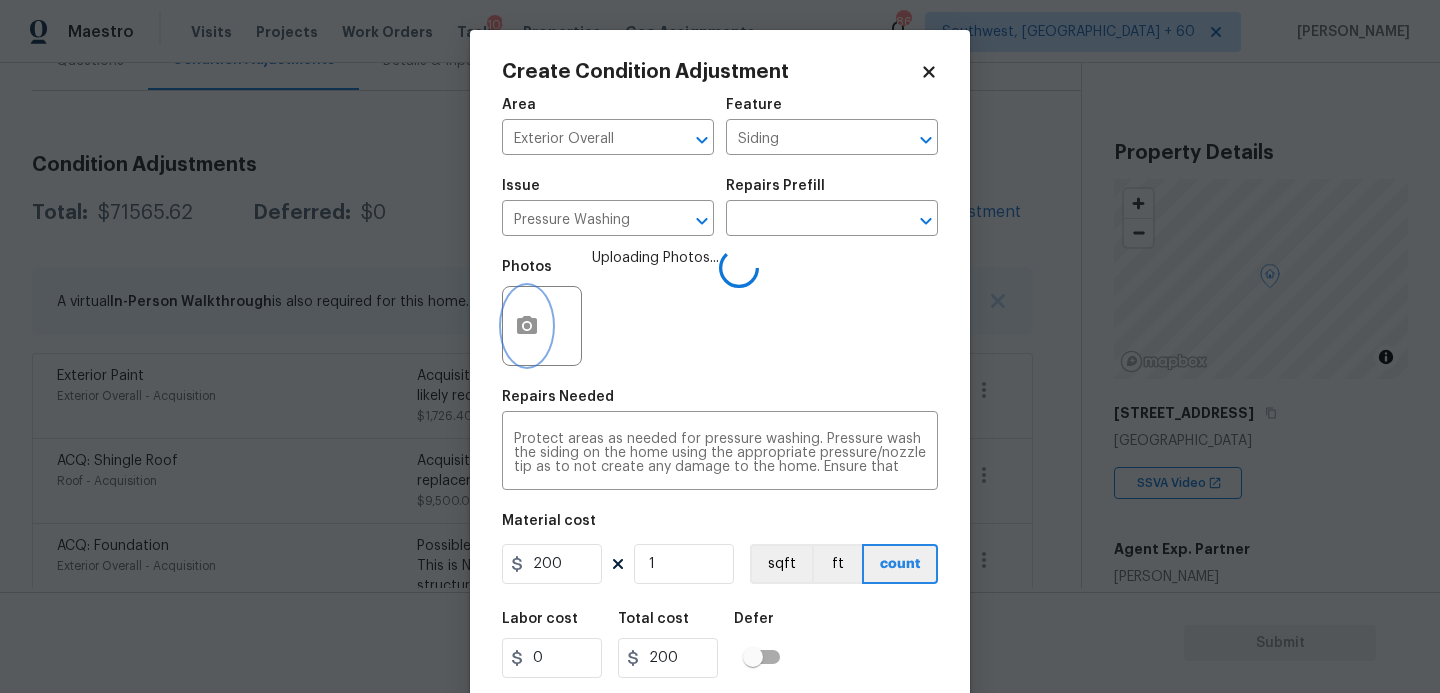 scroll, scrollTop: 0, scrollLeft: 0, axis: both 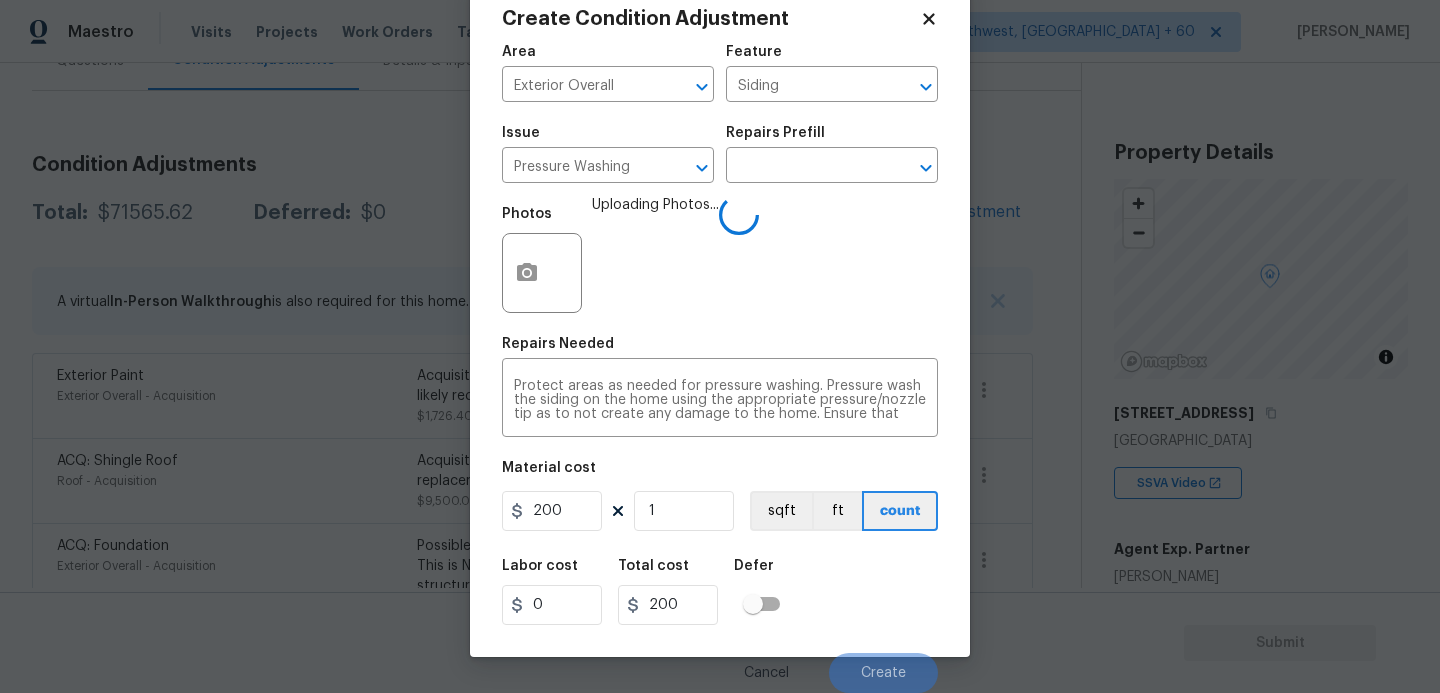 click on "Labor cost 0 Total cost 200 Defer" at bounding box center [720, 592] 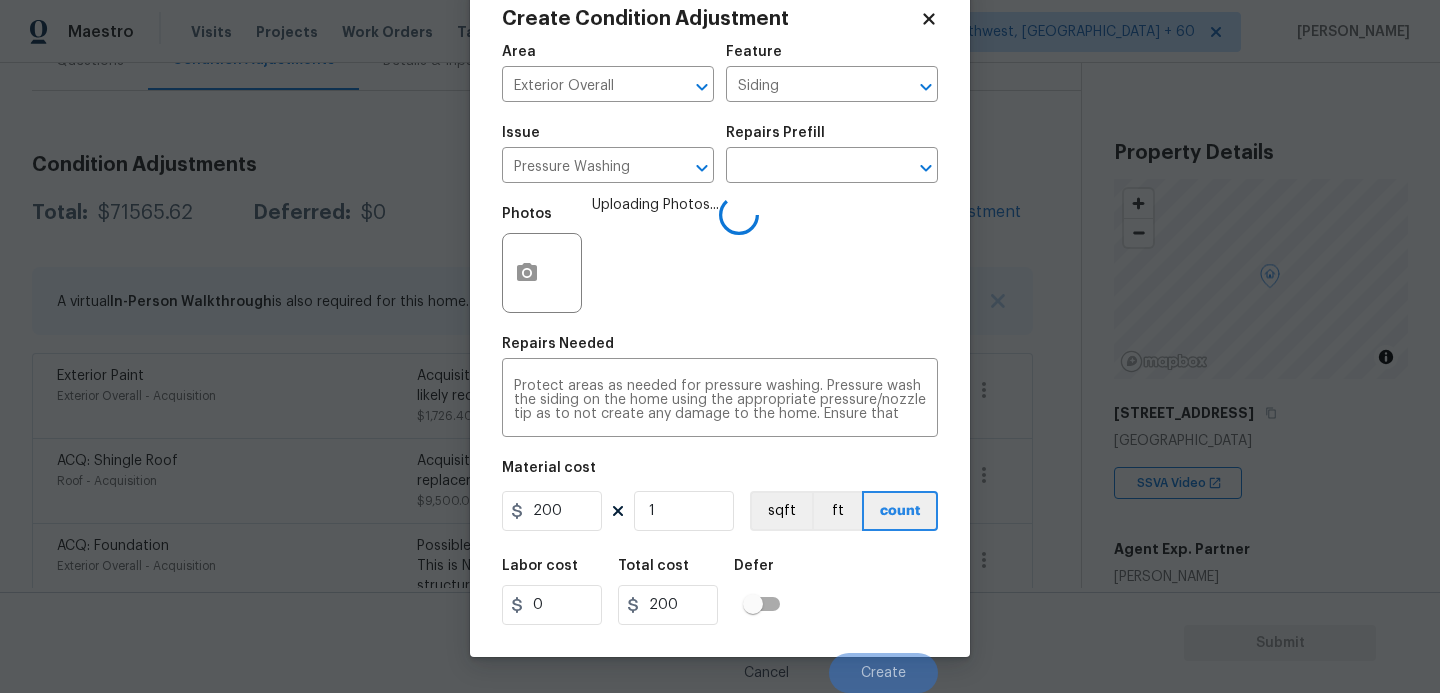 click on "Labor cost 0 Total cost 200 Defer" at bounding box center (720, 592) 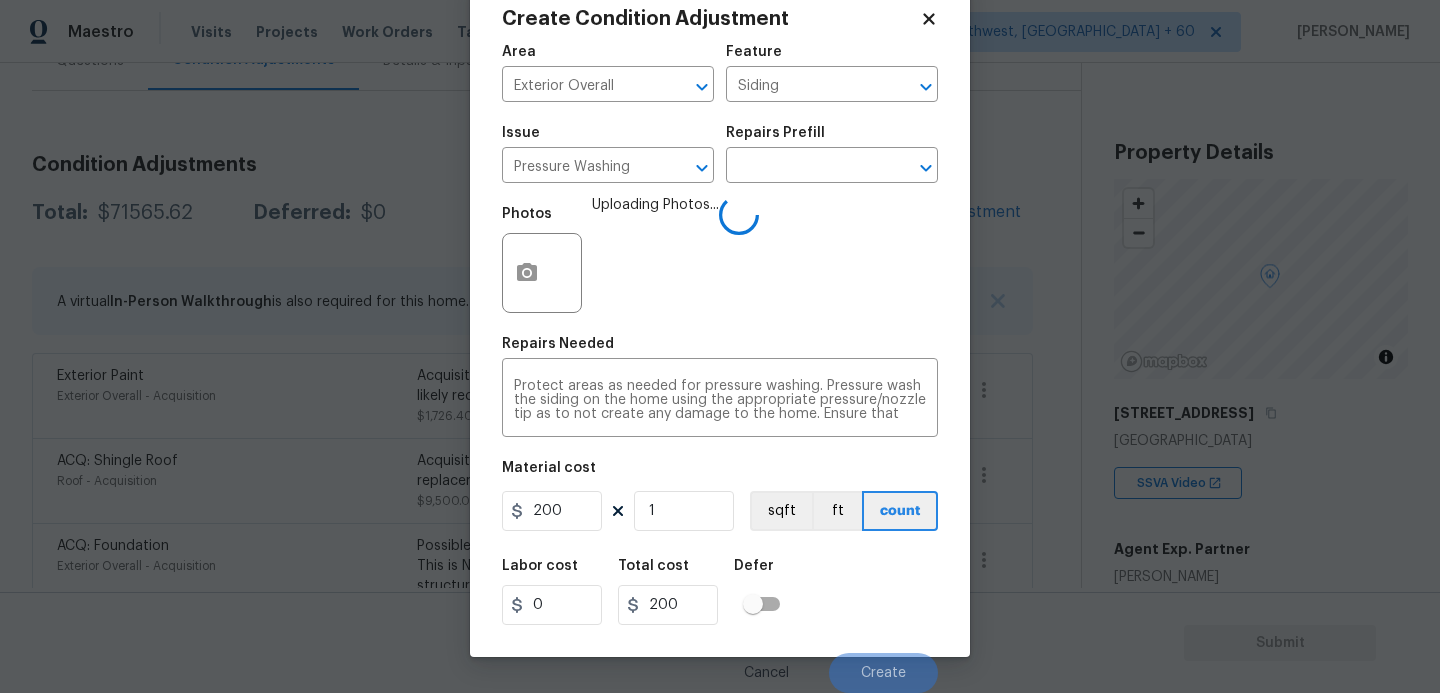 click on "Labor cost 0 Total cost 200 Defer" at bounding box center [720, 592] 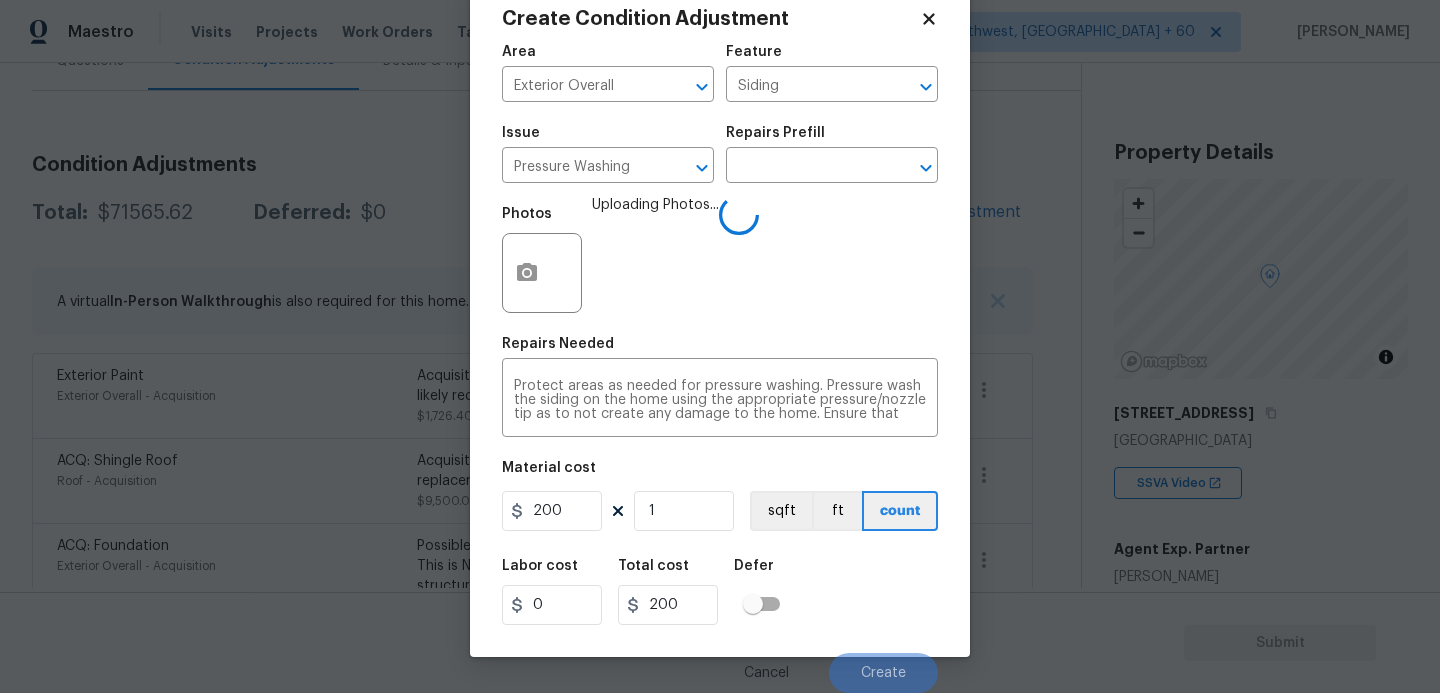 click on "Labor cost 0 Total cost 200 Defer" at bounding box center (720, 592) 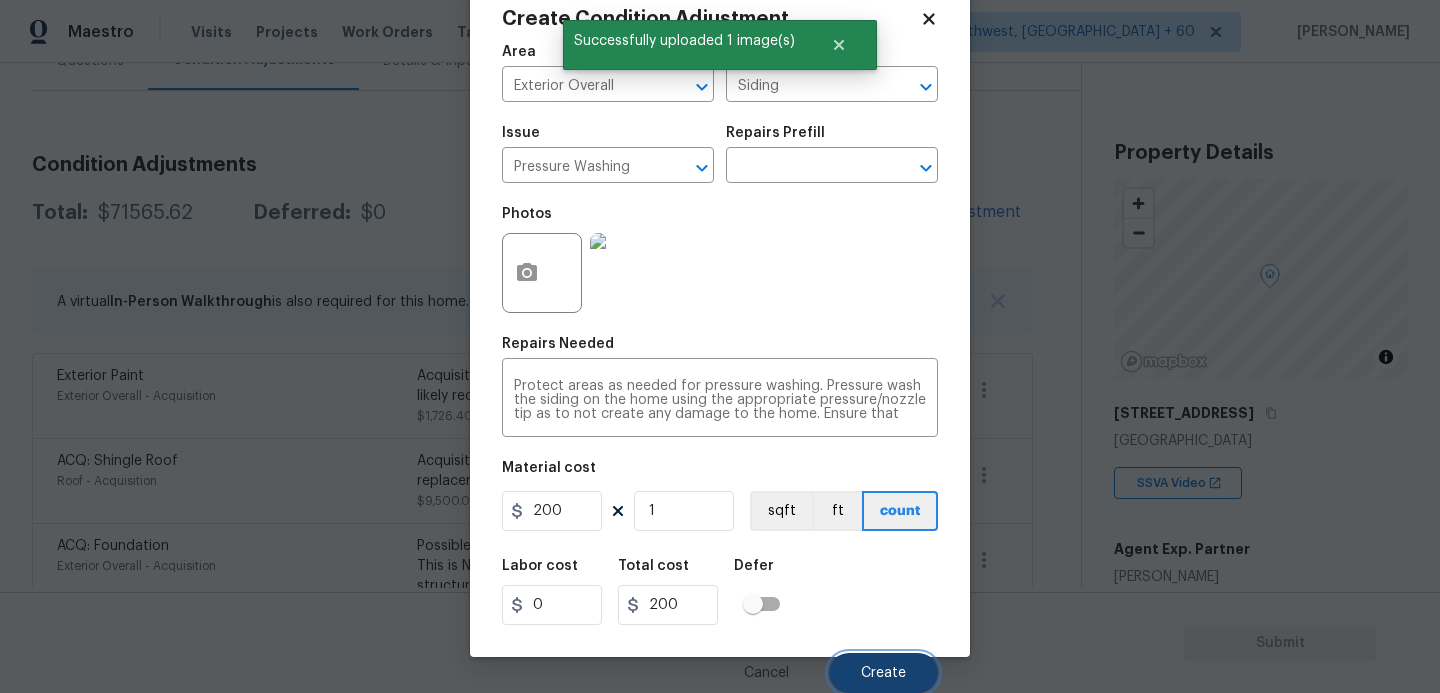 click on "Create" at bounding box center (883, 673) 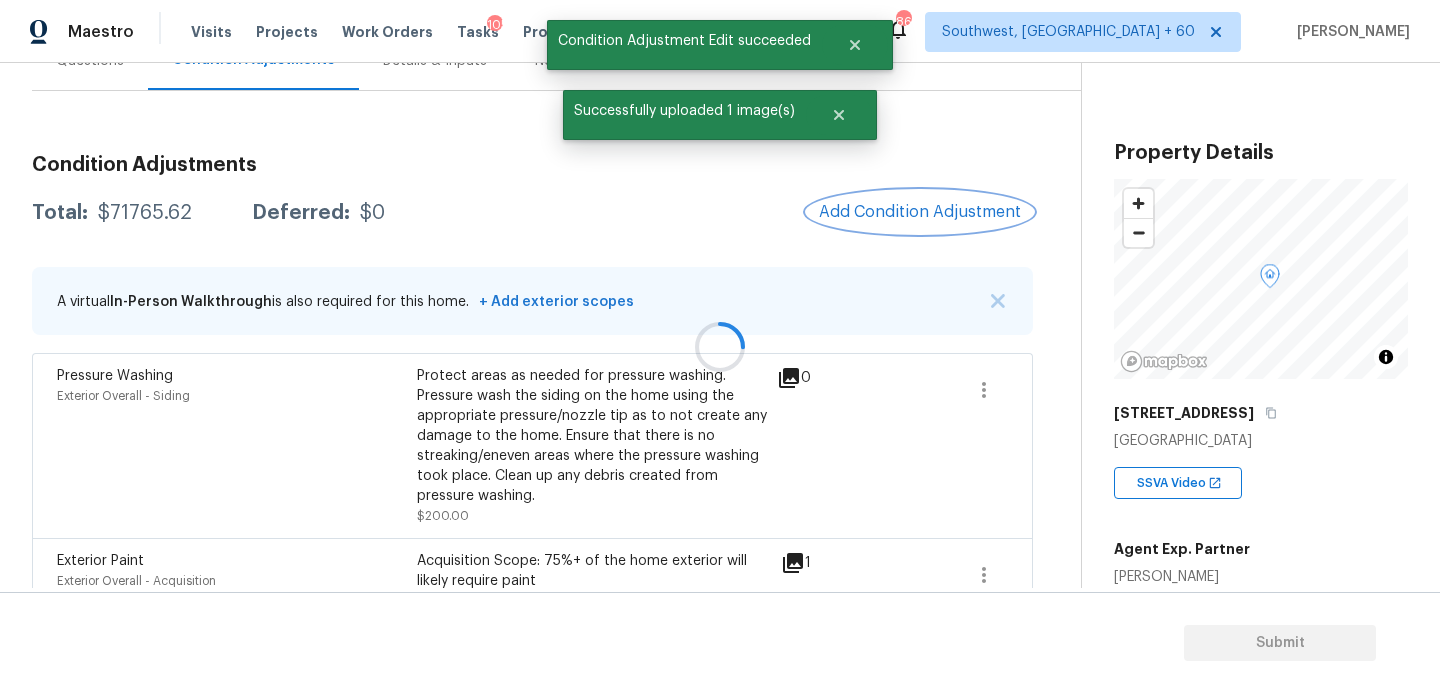 scroll, scrollTop: 0, scrollLeft: 0, axis: both 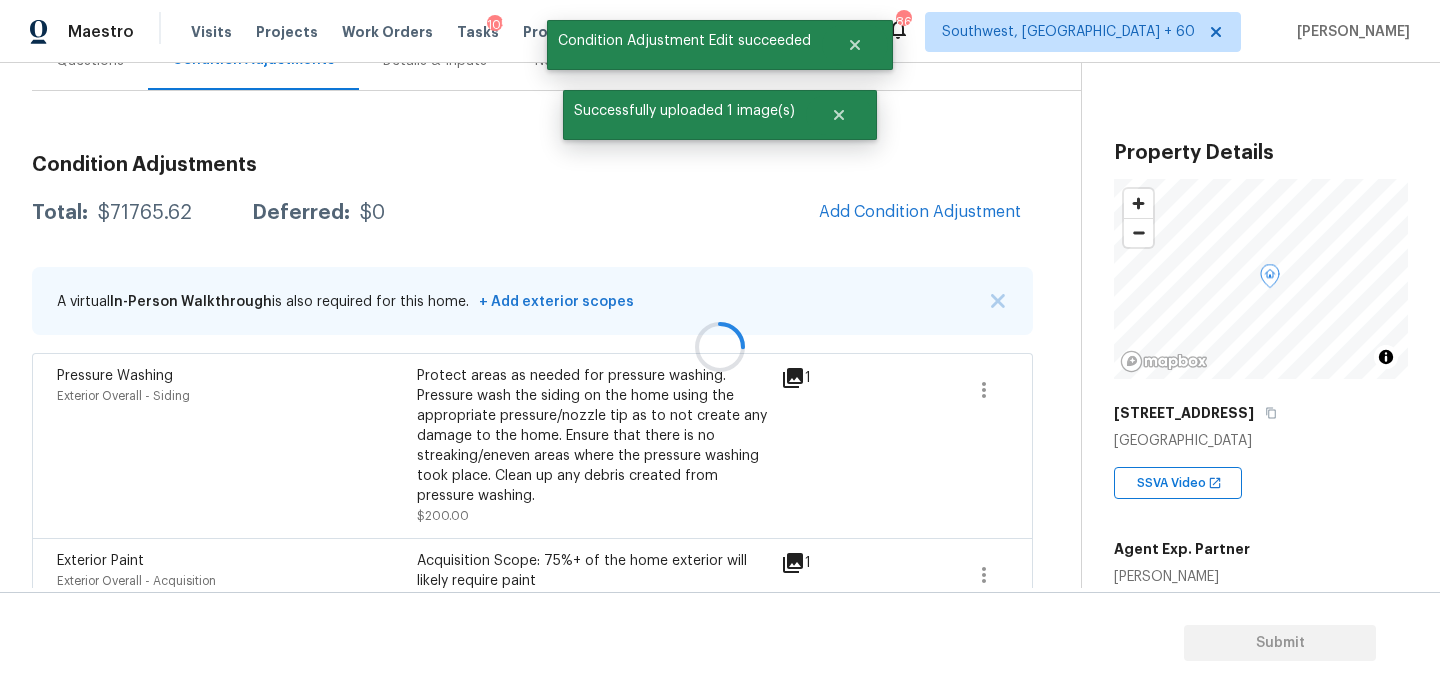 click at bounding box center [720, 346] 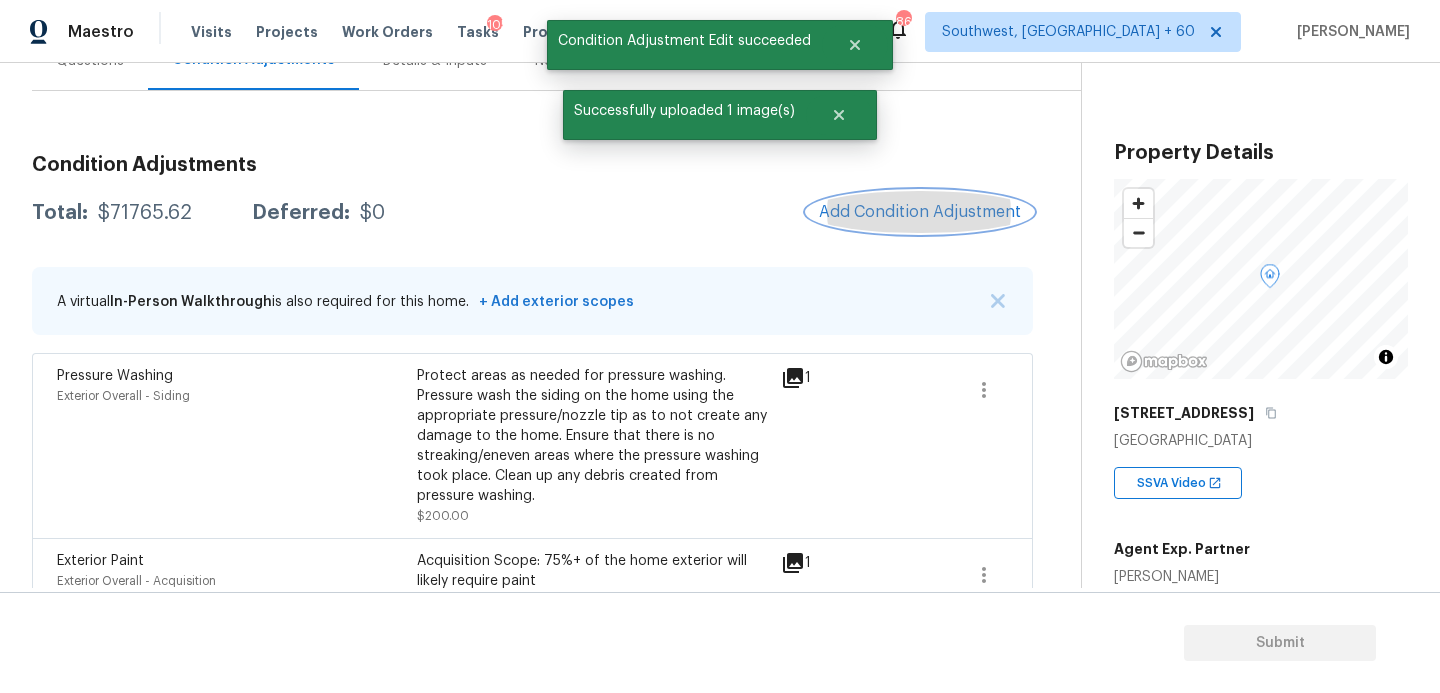 click on "Add Condition Adjustment" at bounding box center (920, 212) 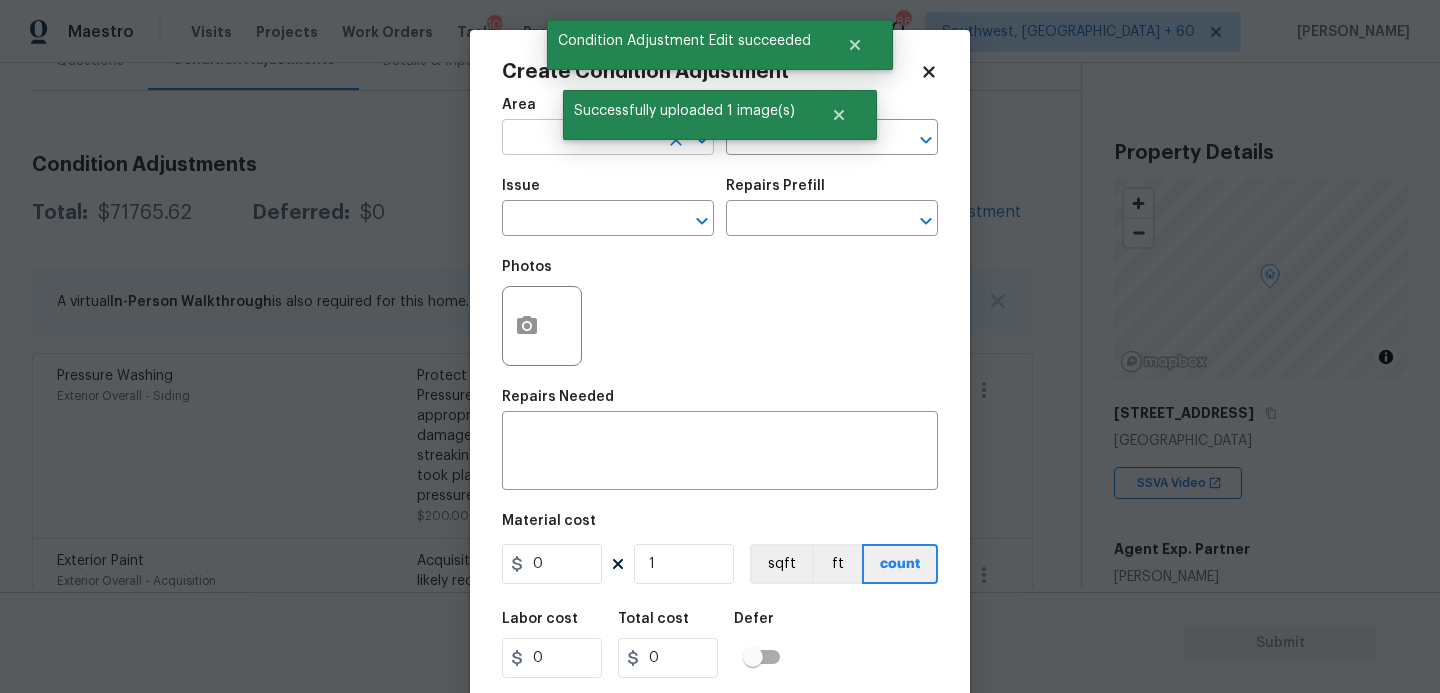 click at bounding box center (580, 139) 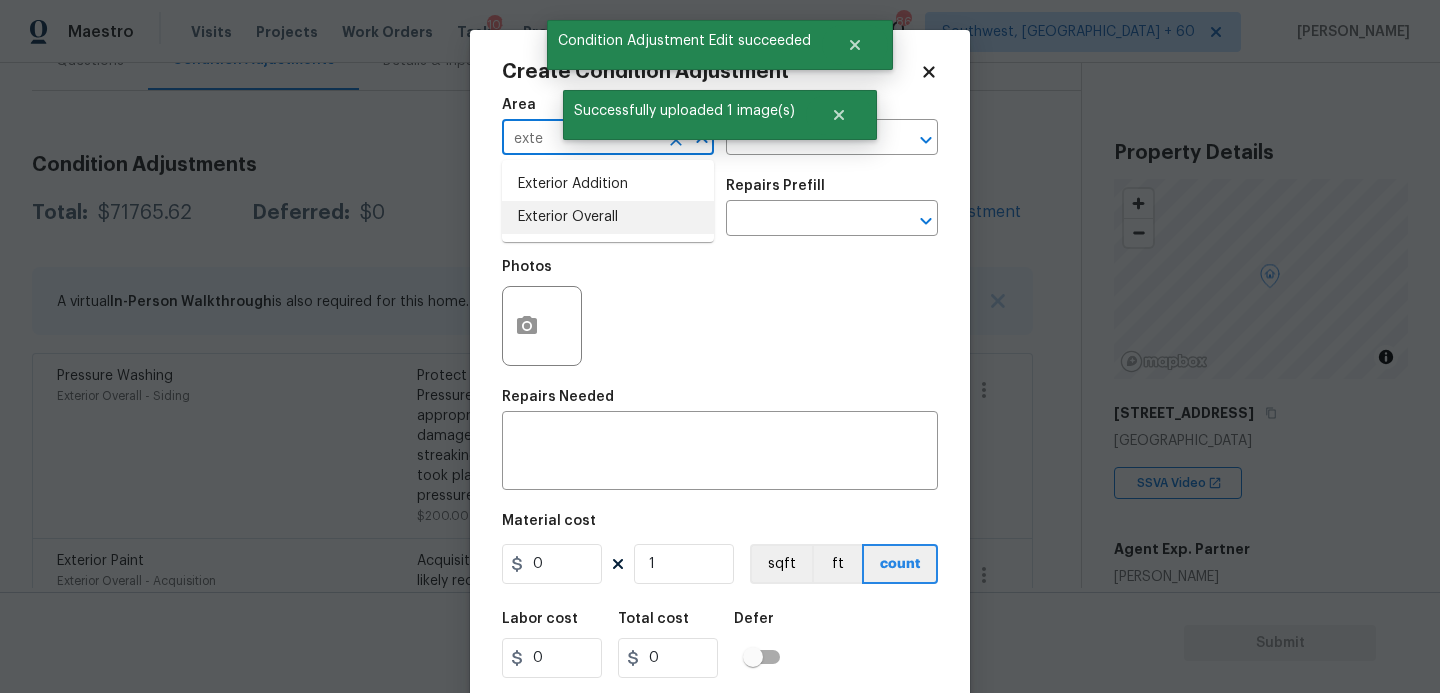 click on "Exterior Overall" at bounding box center (608, 217) 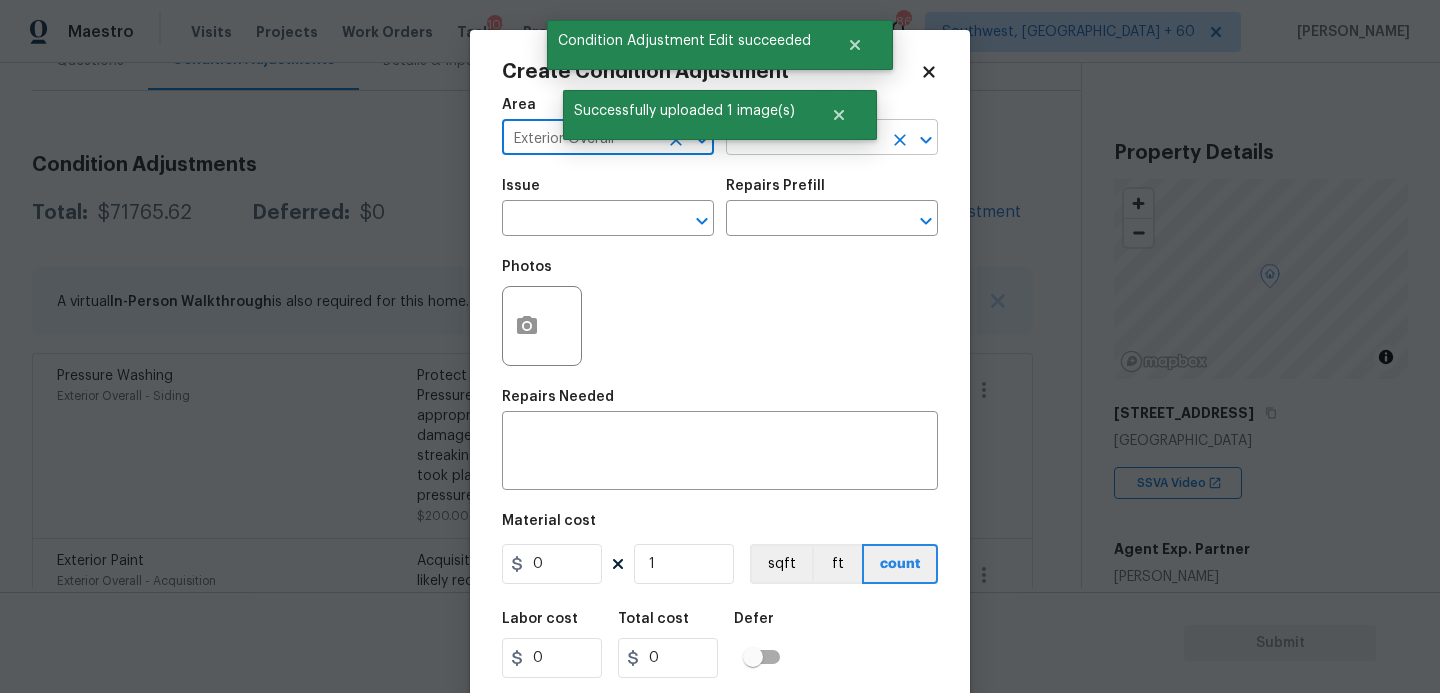 type on "Exterior Overall" 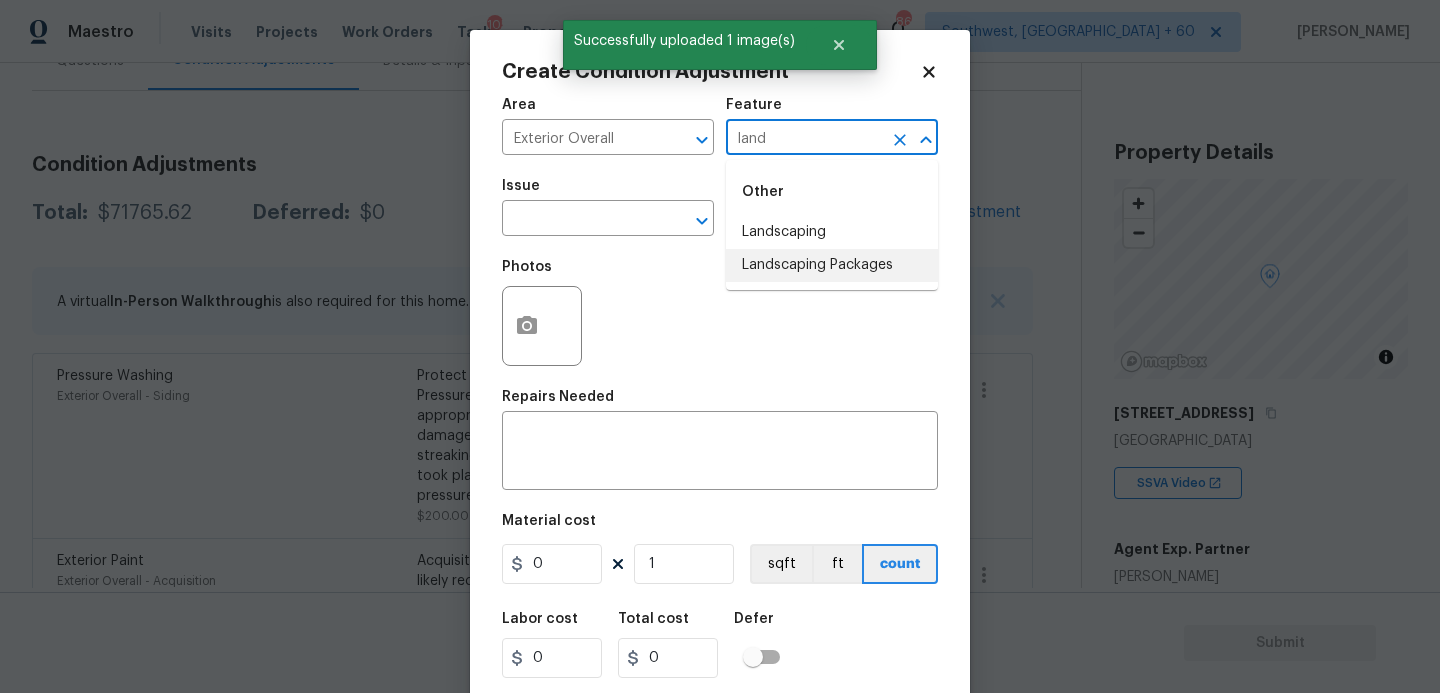 click on "Landscaping Packages" at bounding box center [832, 265] 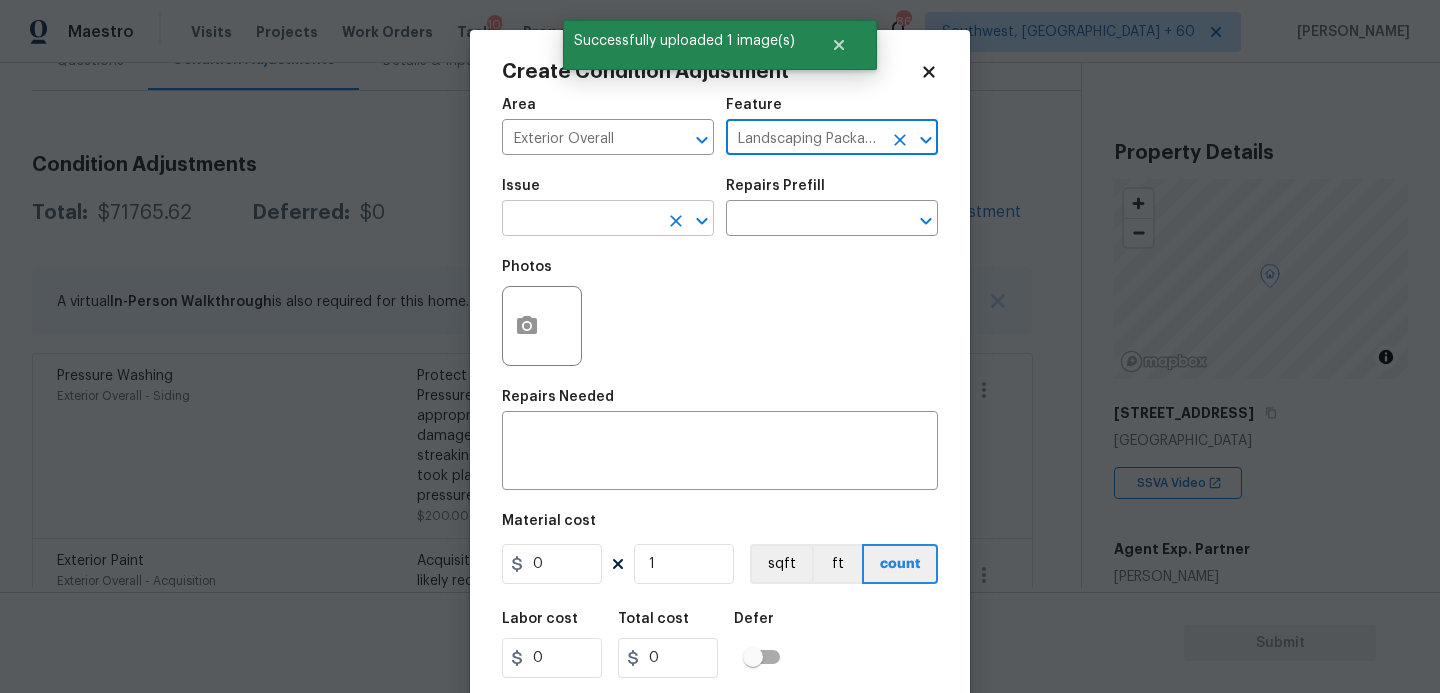 type on "Landscaping Packages" 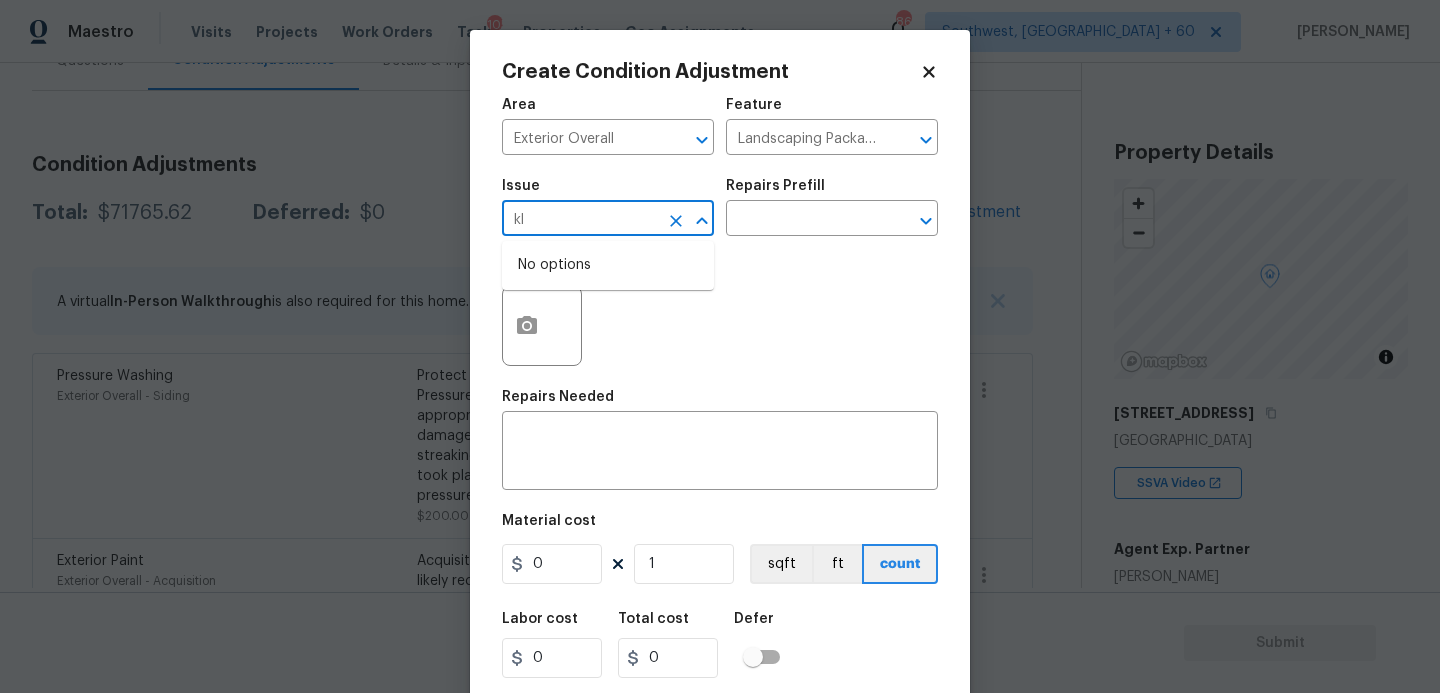 type on "k" 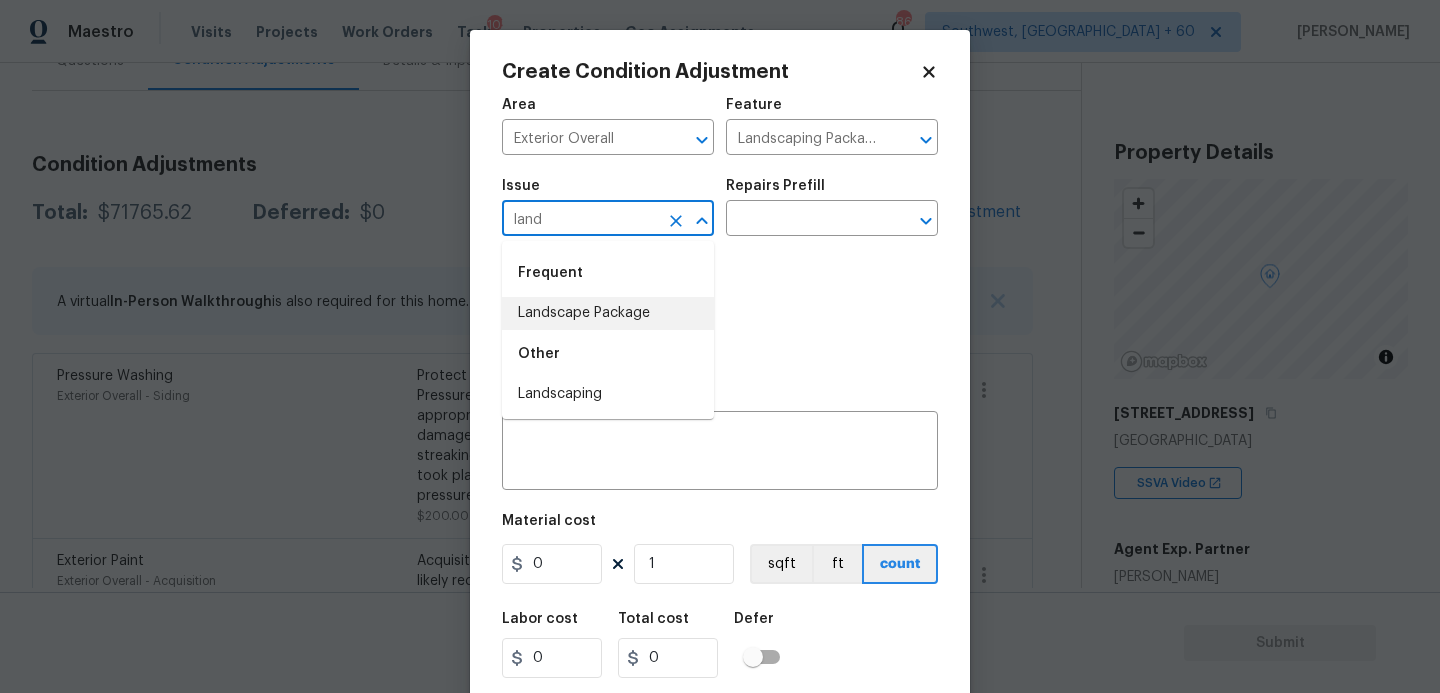 click on "Landscape Package" at bounding box center (608, 313) 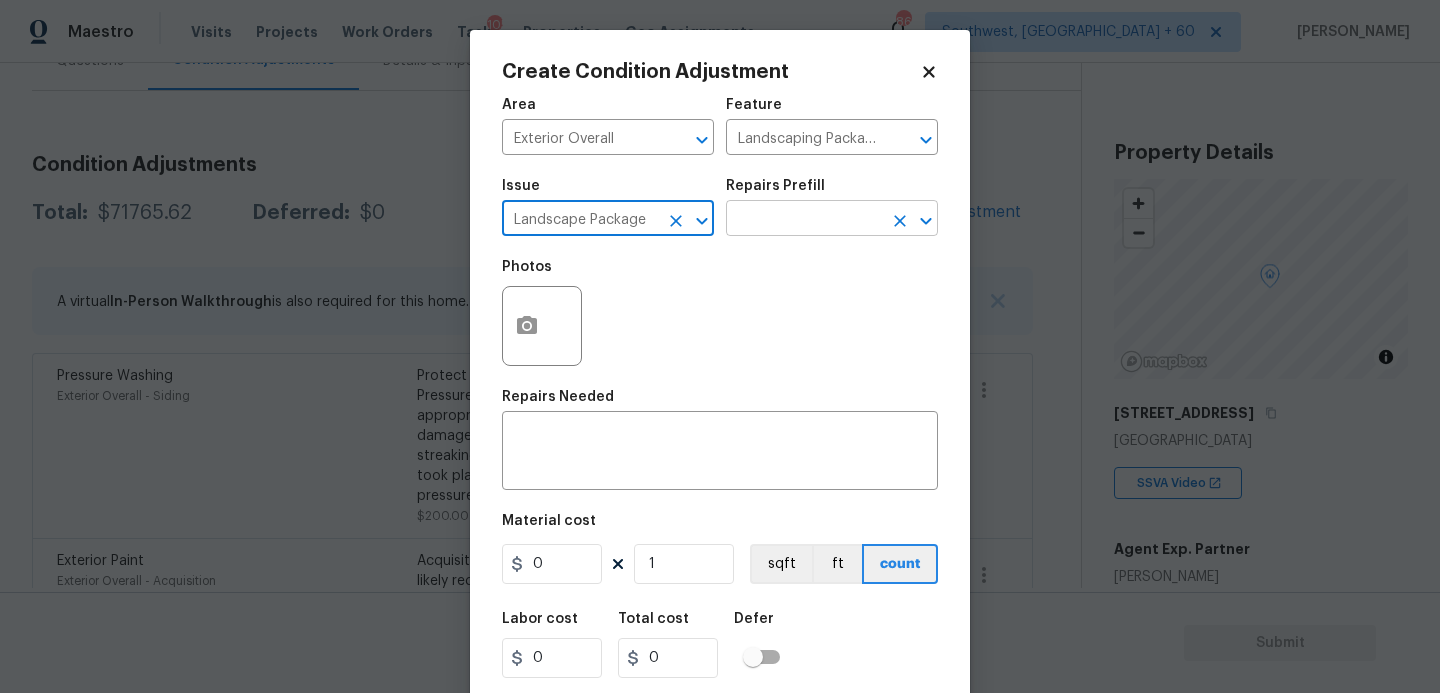 type on "Landscape Package" 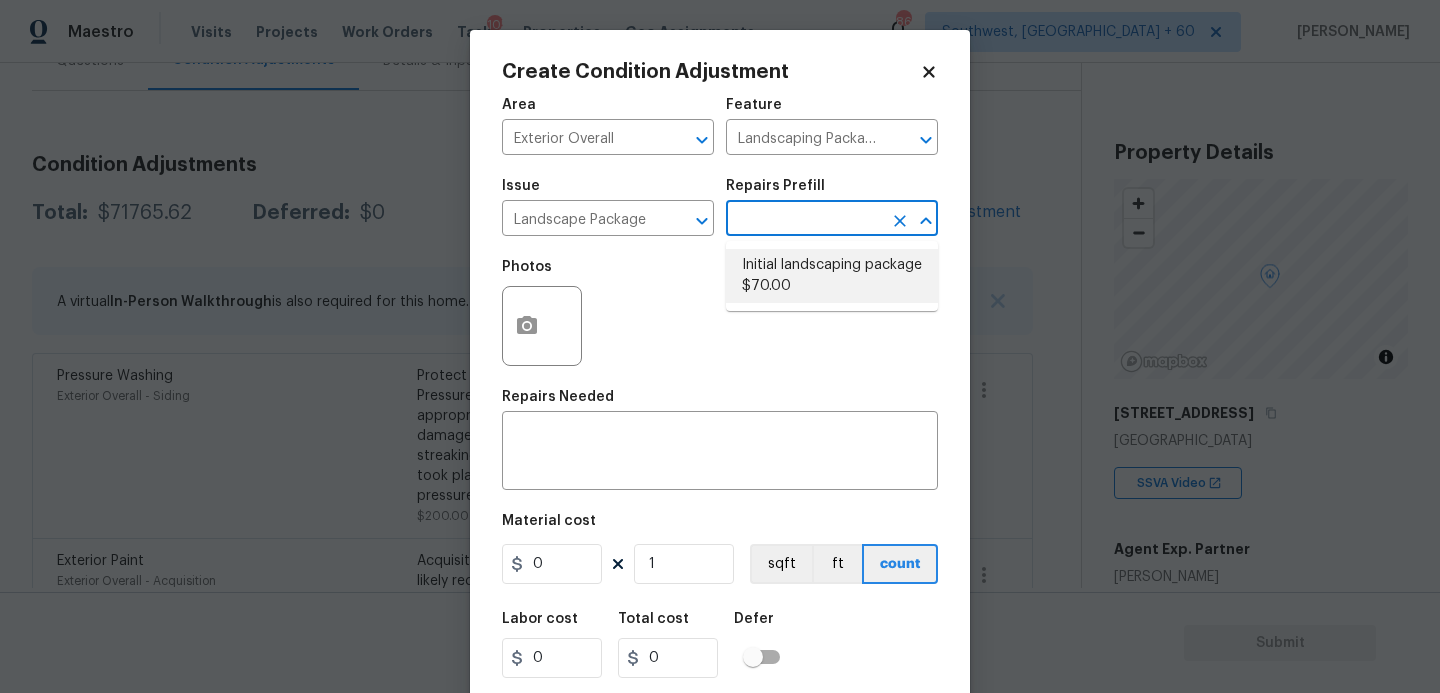 click on "Initial landscaping package $70.00" at bounding box center [832, 276] 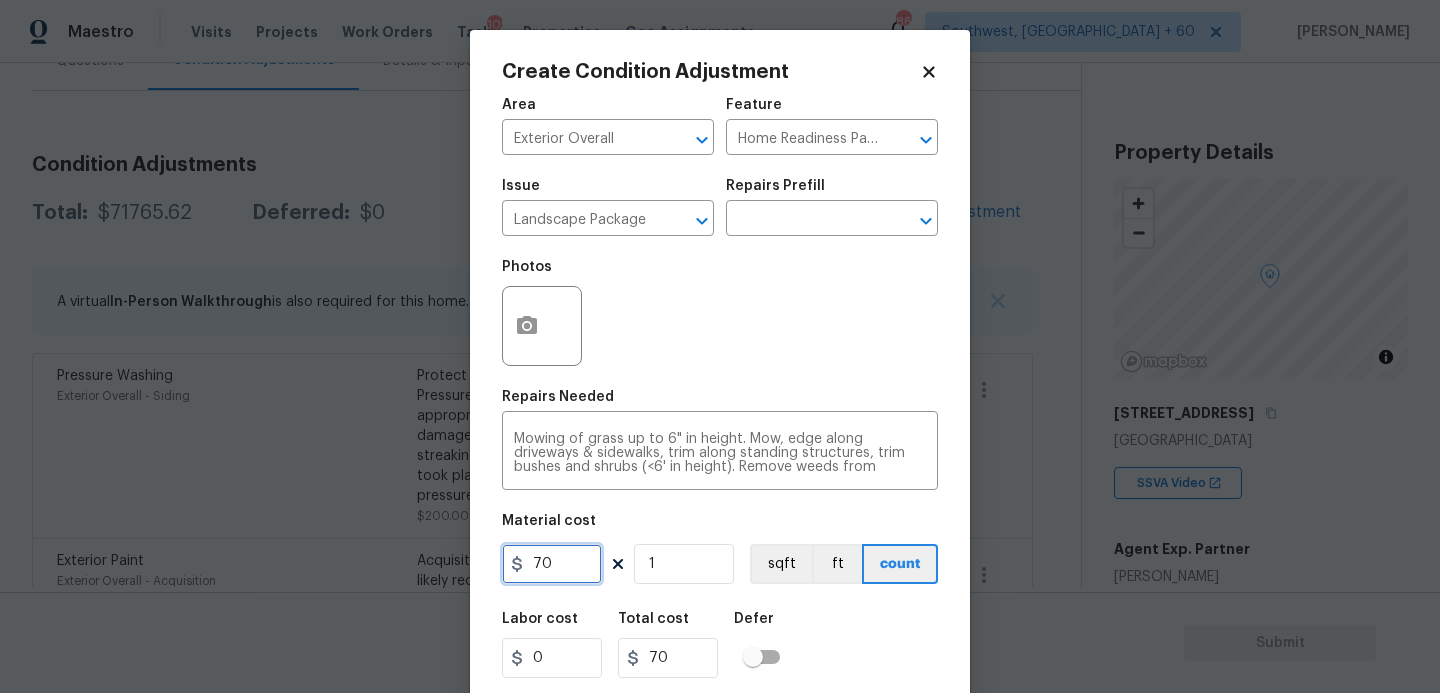drag, startPoint x: 573, startPoint y: 575, endPoint x: 366, endPoint y: 575, distance: 207 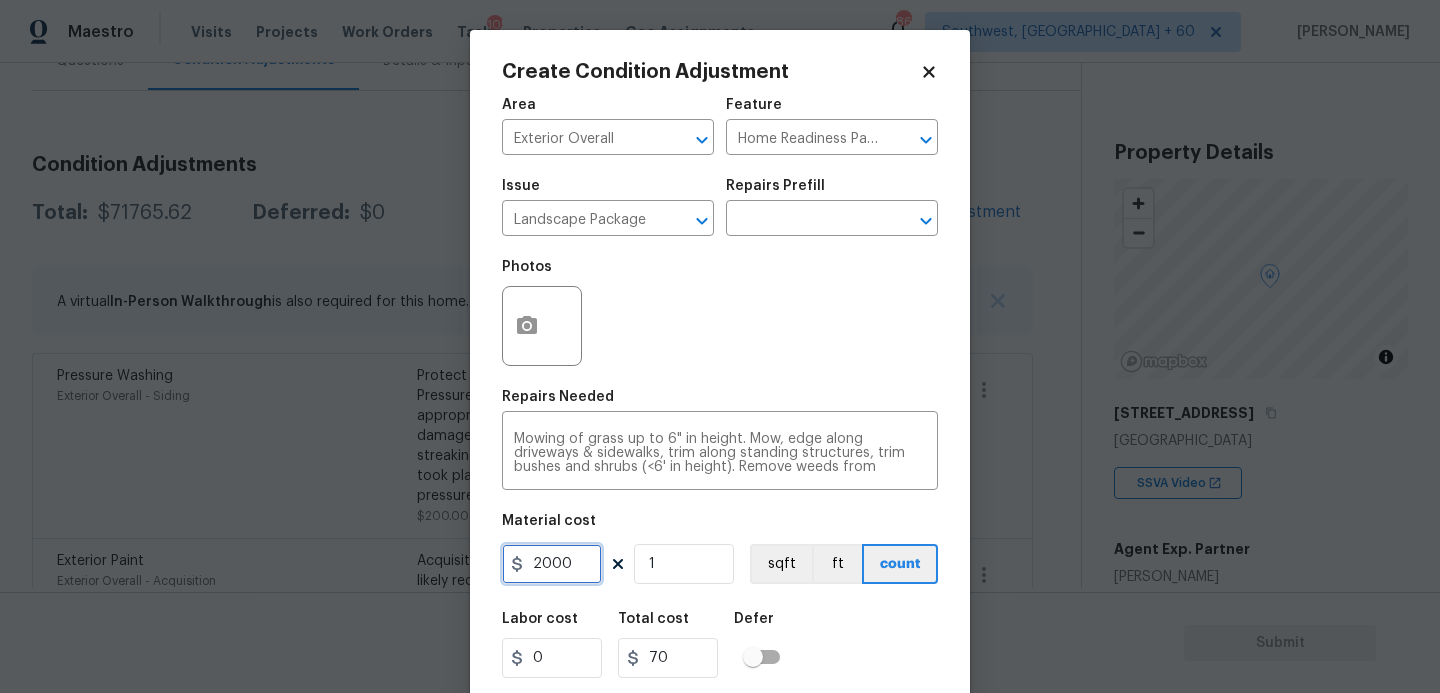 type on "2000" 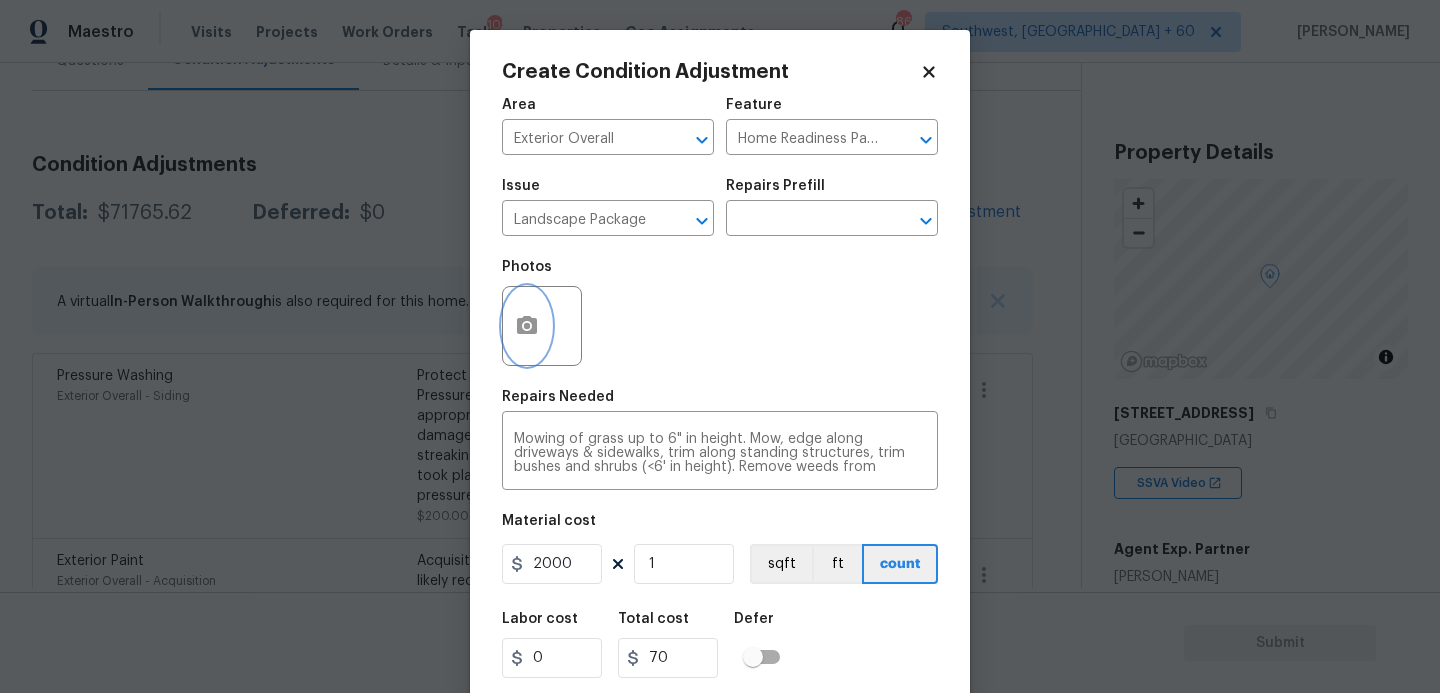 type on "2000" 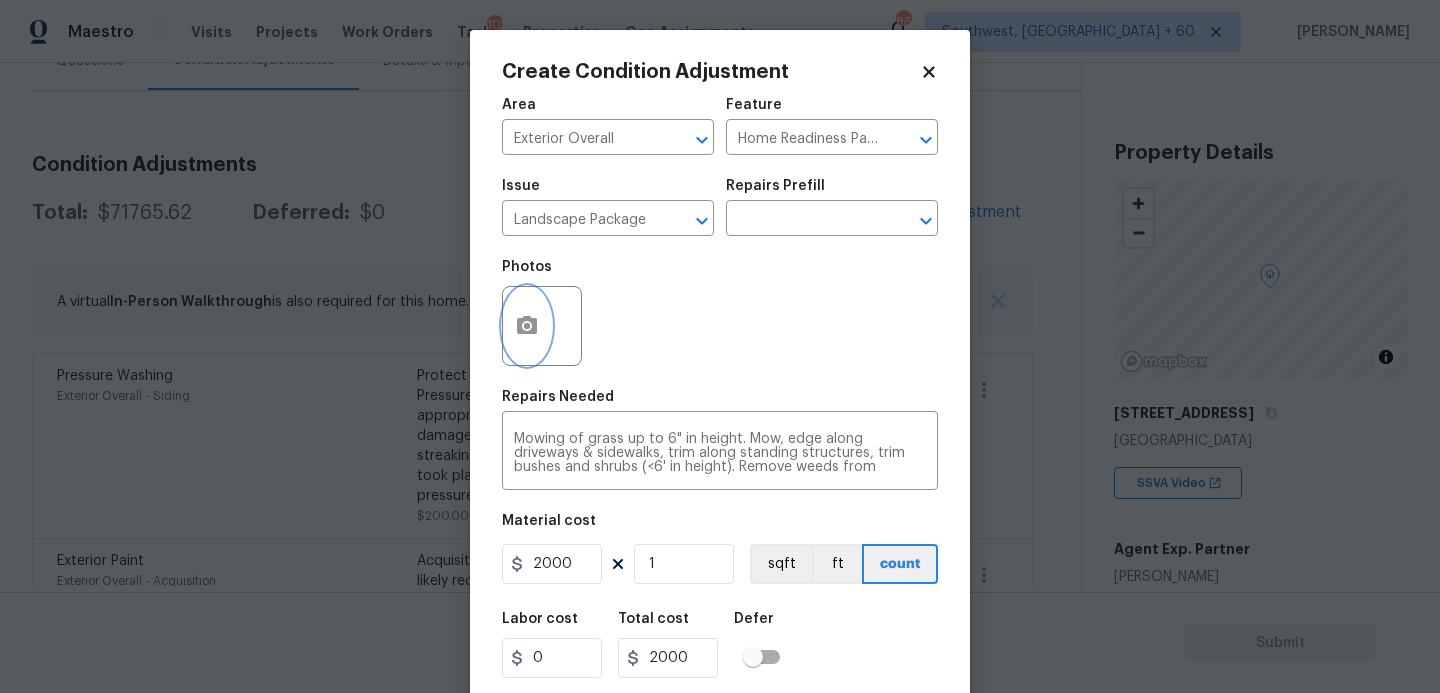 click 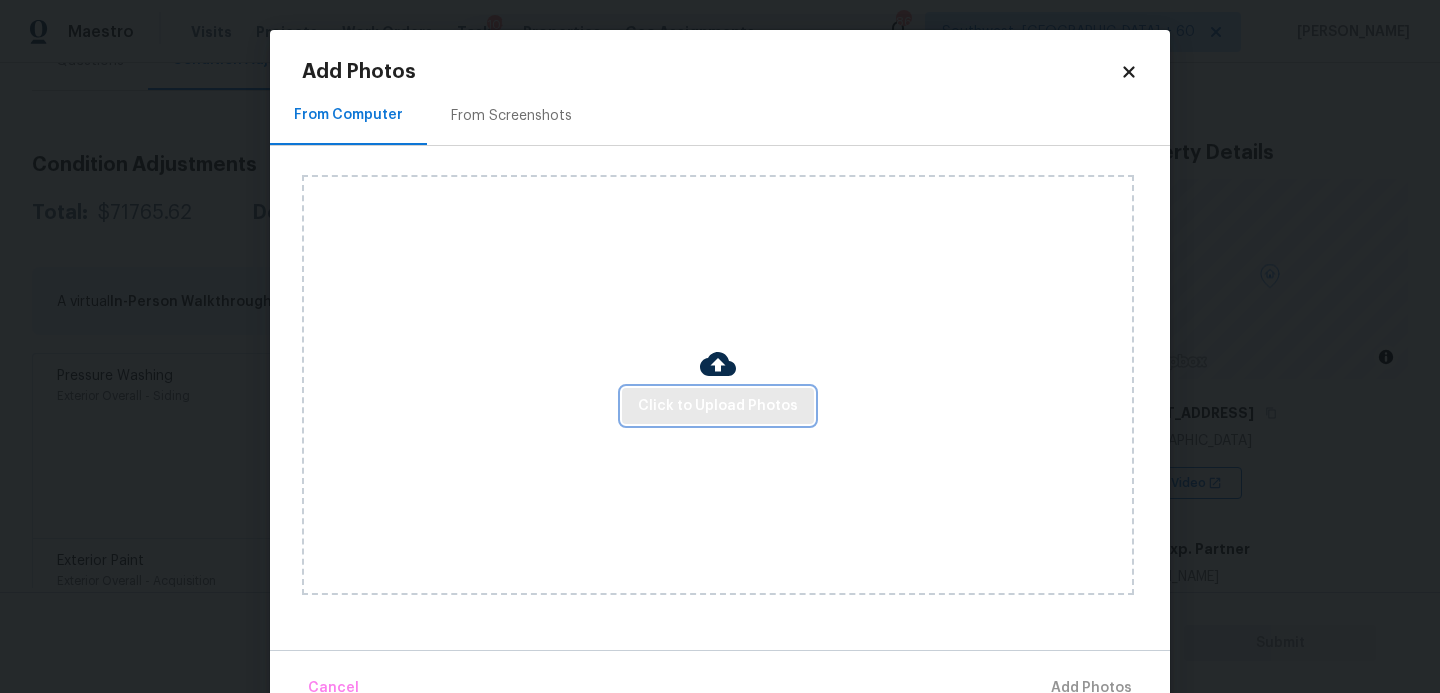 click on "Click to Upload Photos" at bounding box center [718, 406] 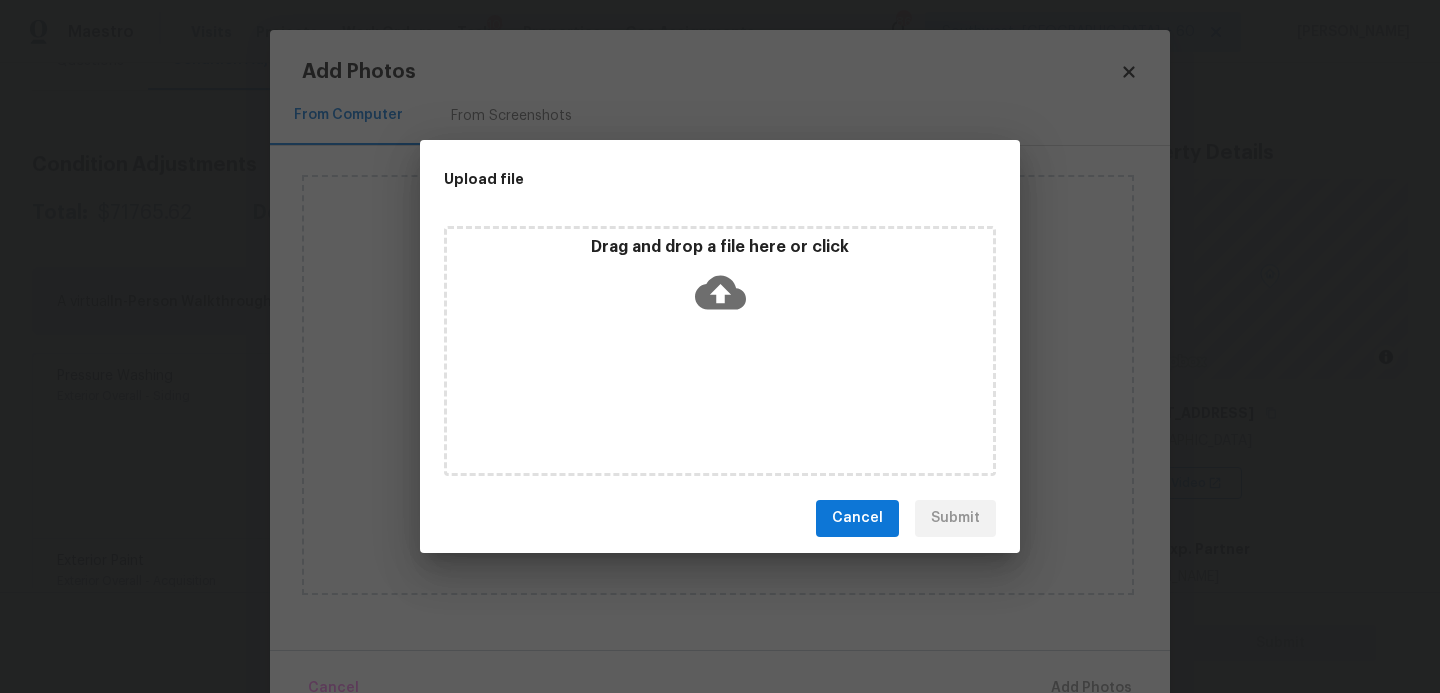click on "Drag and drop a file here or click" at bounding box center (720, 351) 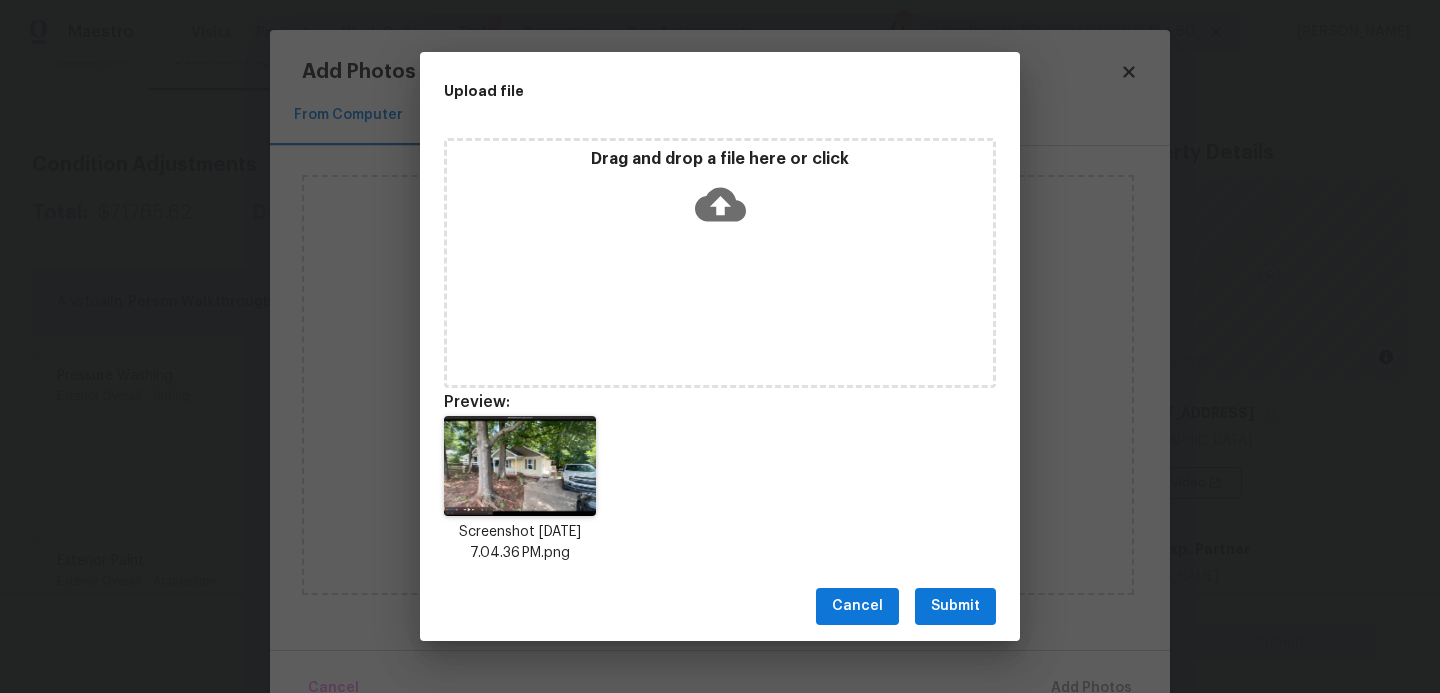 click on "Submit" at bounding box center [955, 606] 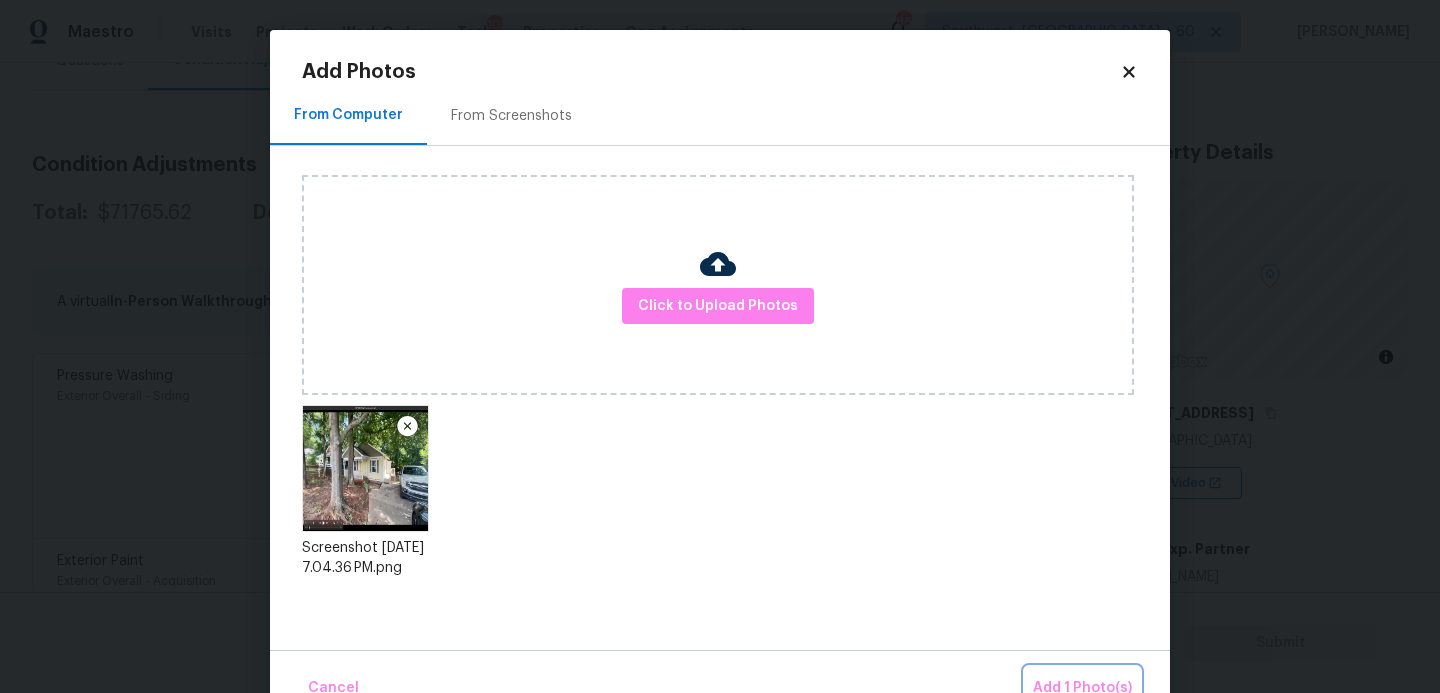 click on "Add 1 Photo(s)" at bounding box center (1082, 688) 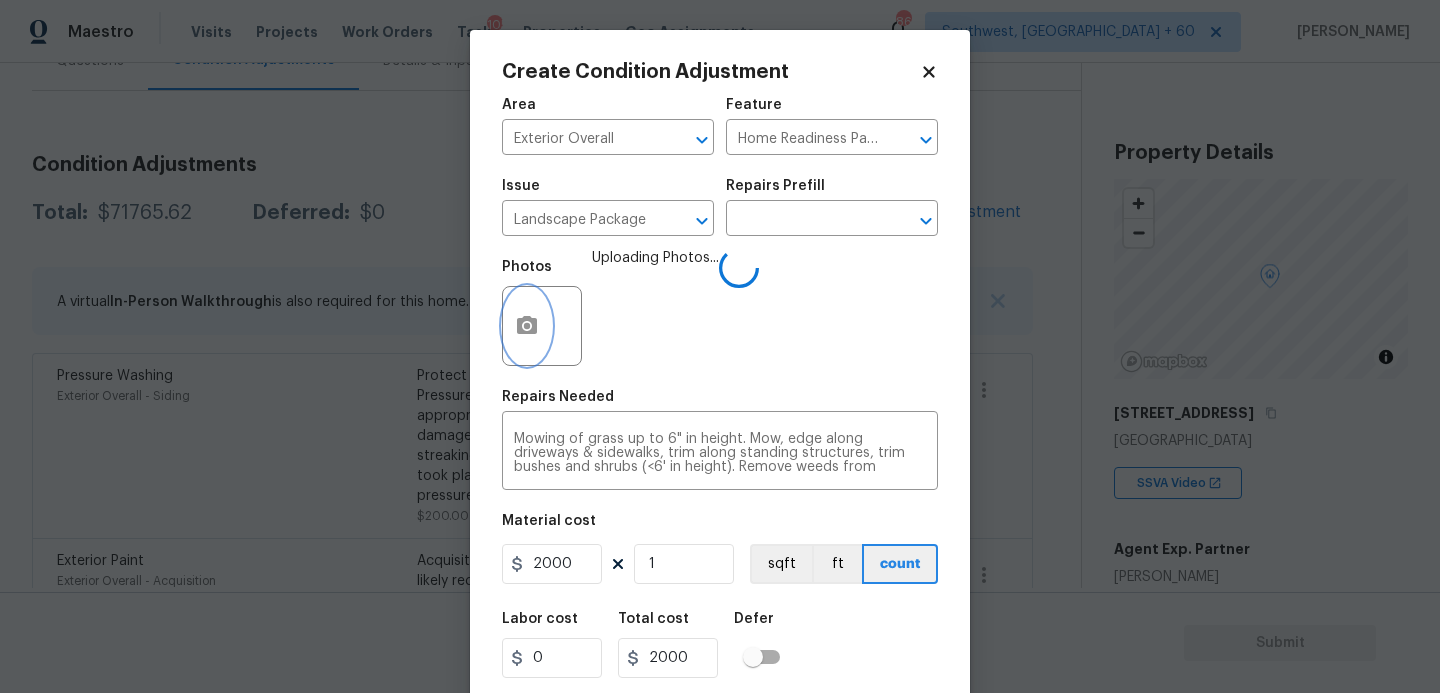 scroll, scrollTop: 54, scrollLeft: 0, axis: vertical 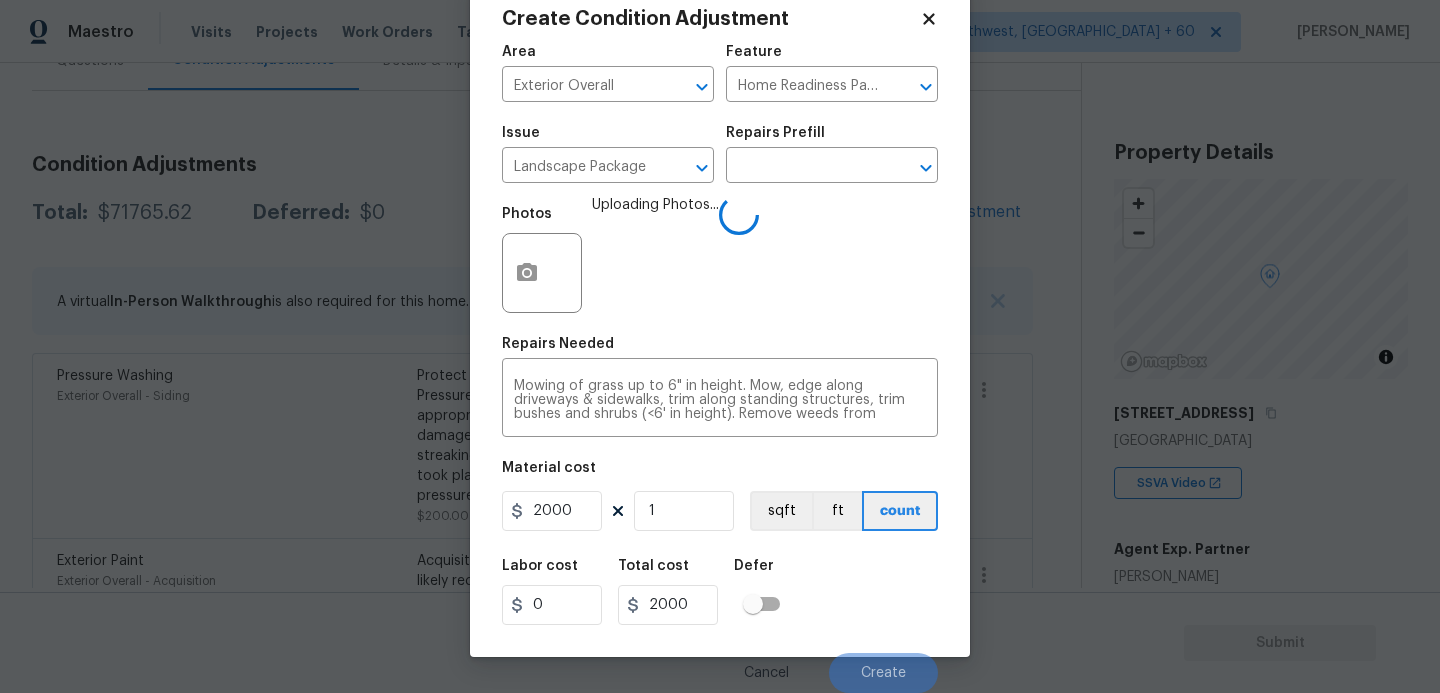 click on "Labor cost 0 Total cost 2000 Defer" at bounding box center [720, 592] 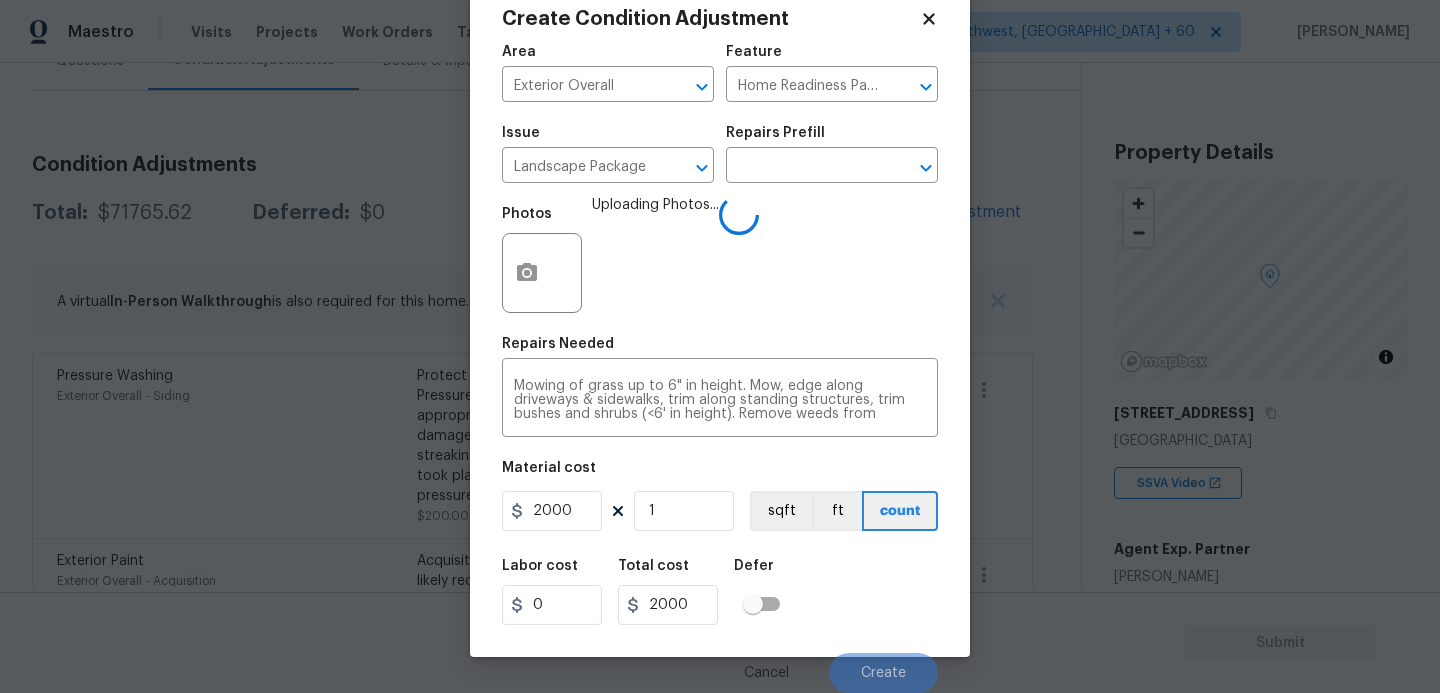 click on "Labor cost 0 Total cost 2000 Defer" at bounding box center [720, 592] 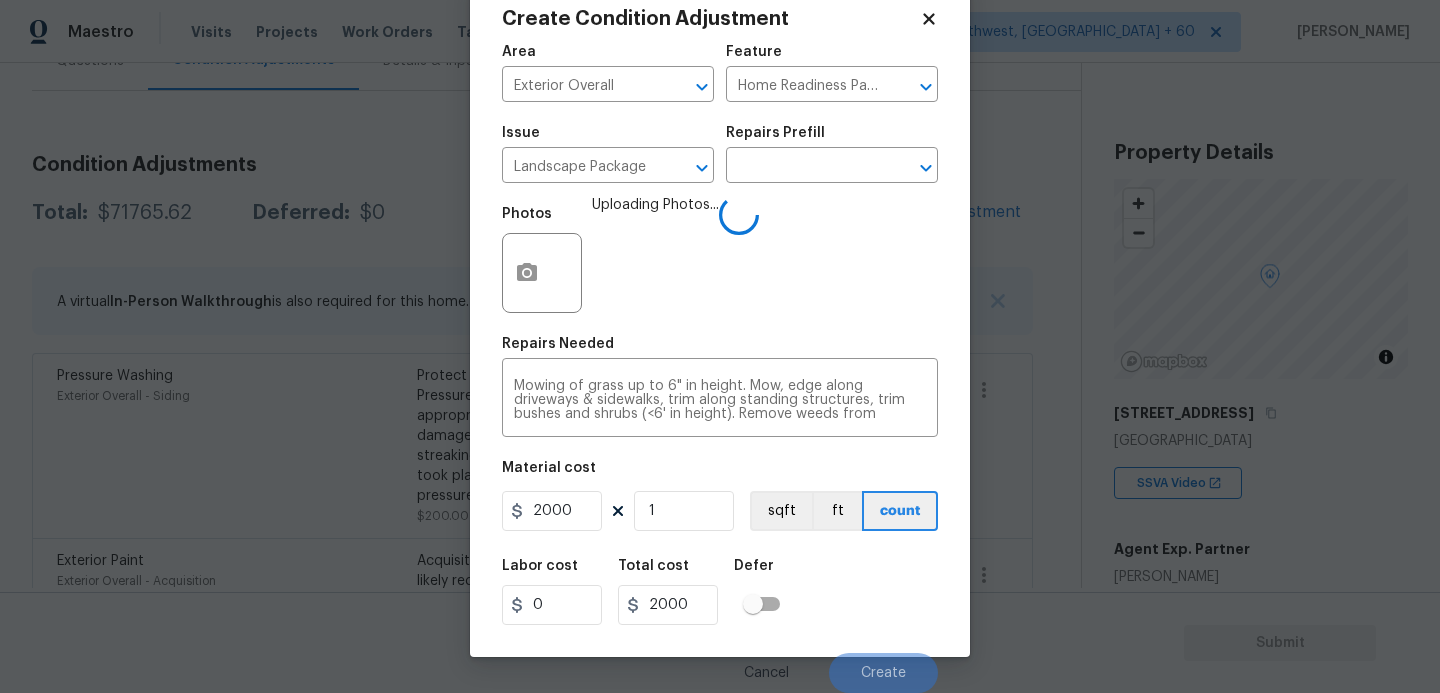 click on "Labor cost 0 Total cost 2000 Defer" at bounding box center [720, 592] 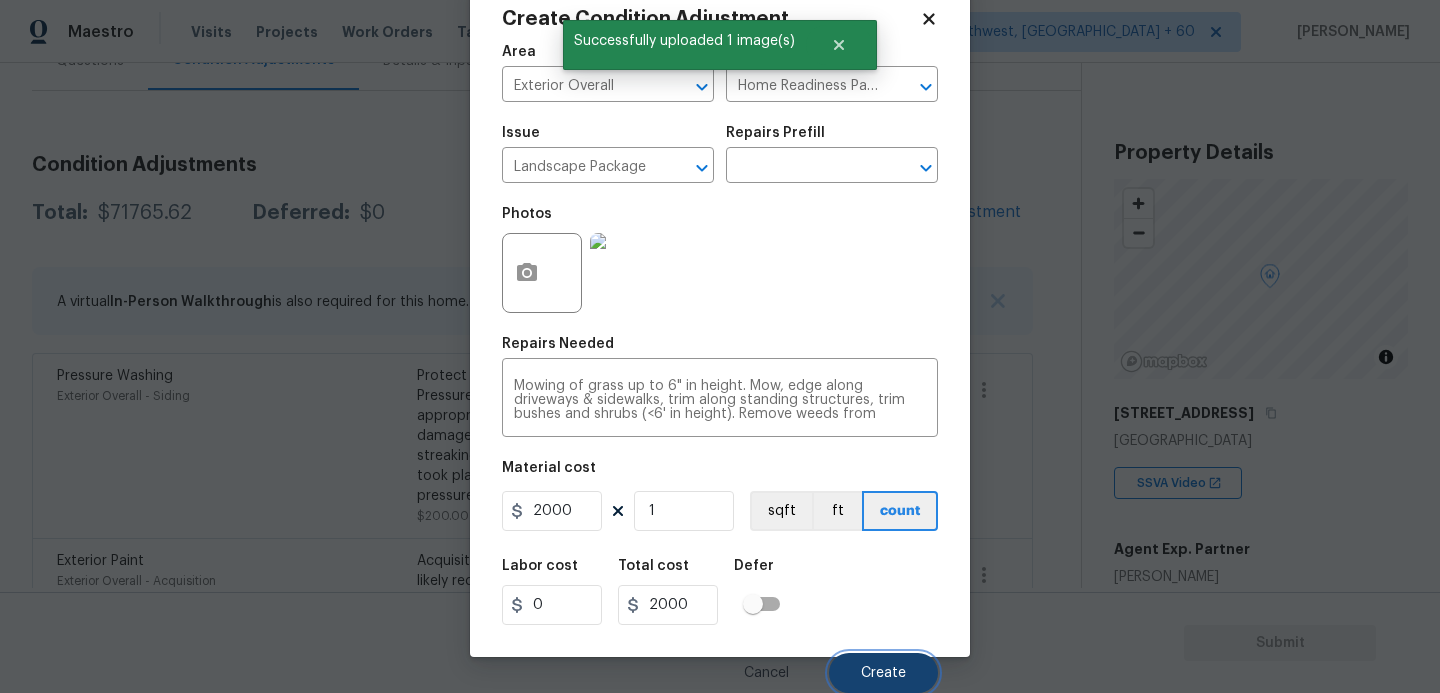 click on "Create" at bounding box center (883, 673) 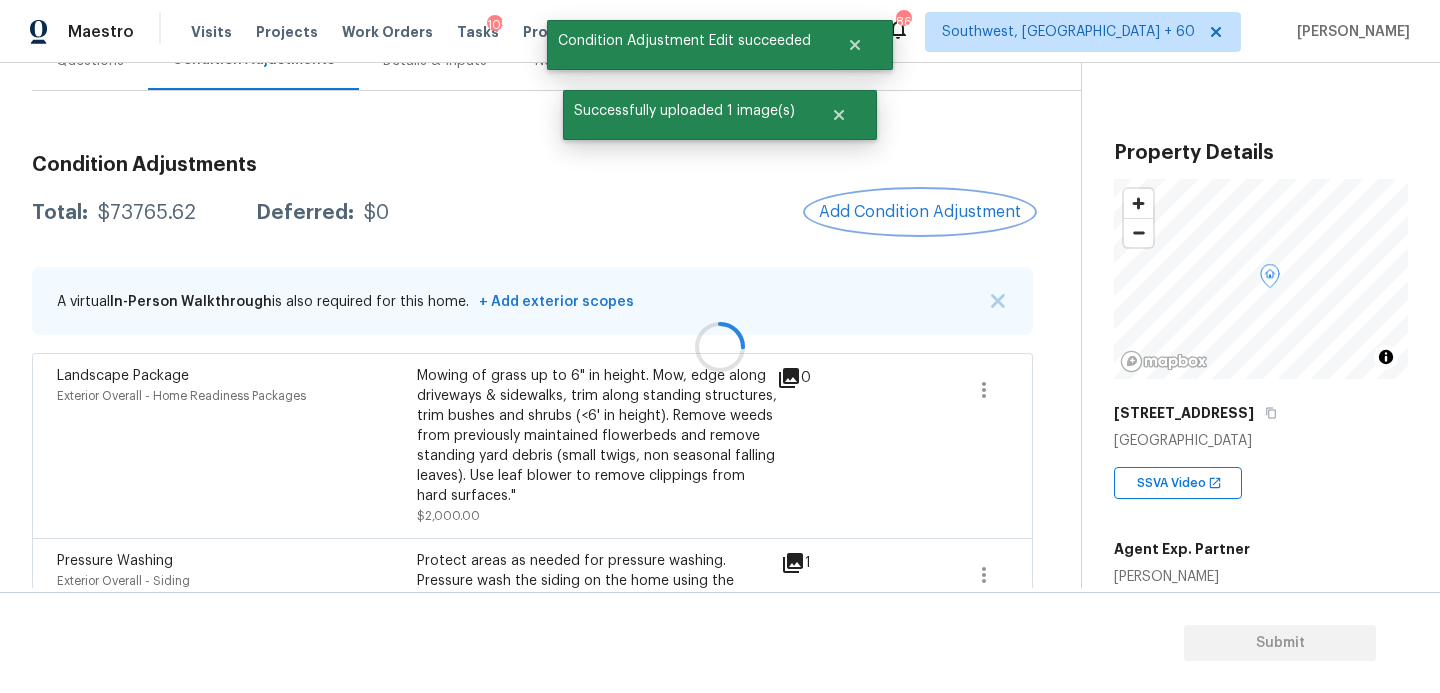 scroll, scrollTop: 0, scrollLeft: 0, axis: both 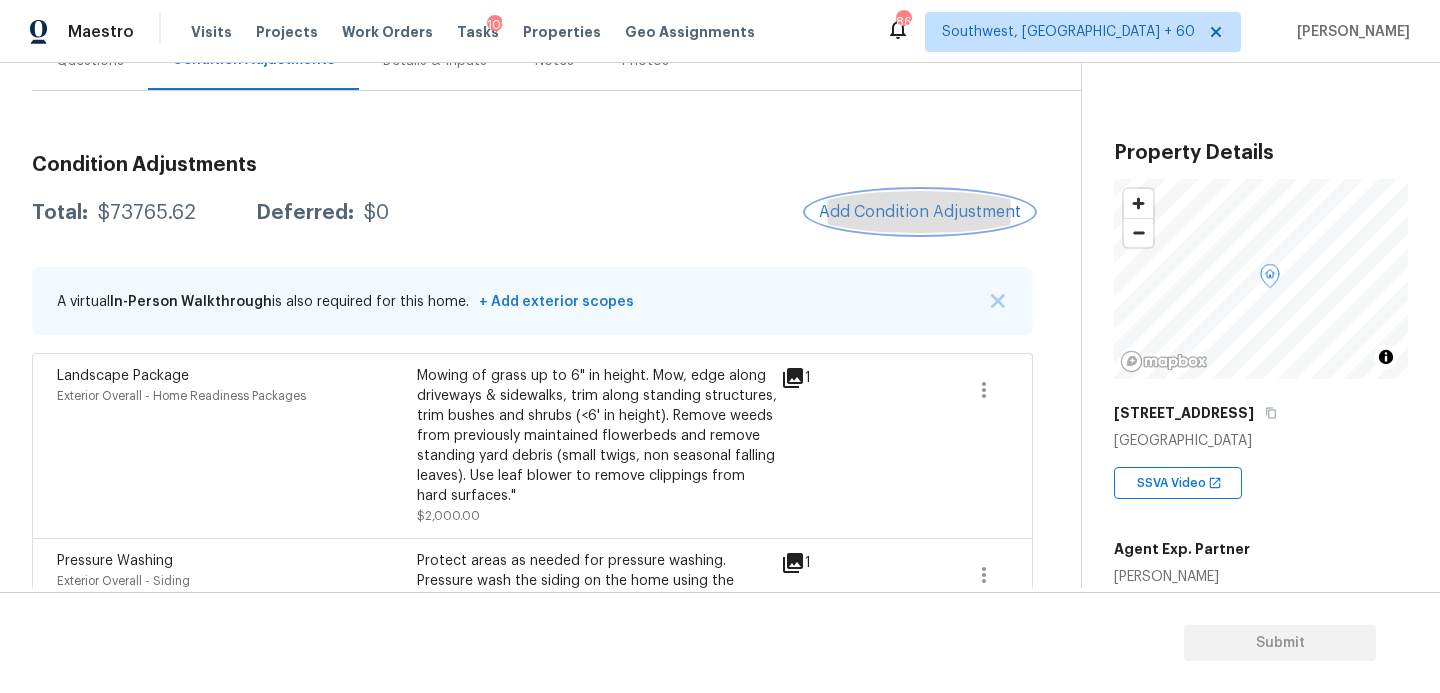 click on "Add Condition Adjustment" at bounding box center [920, 212] 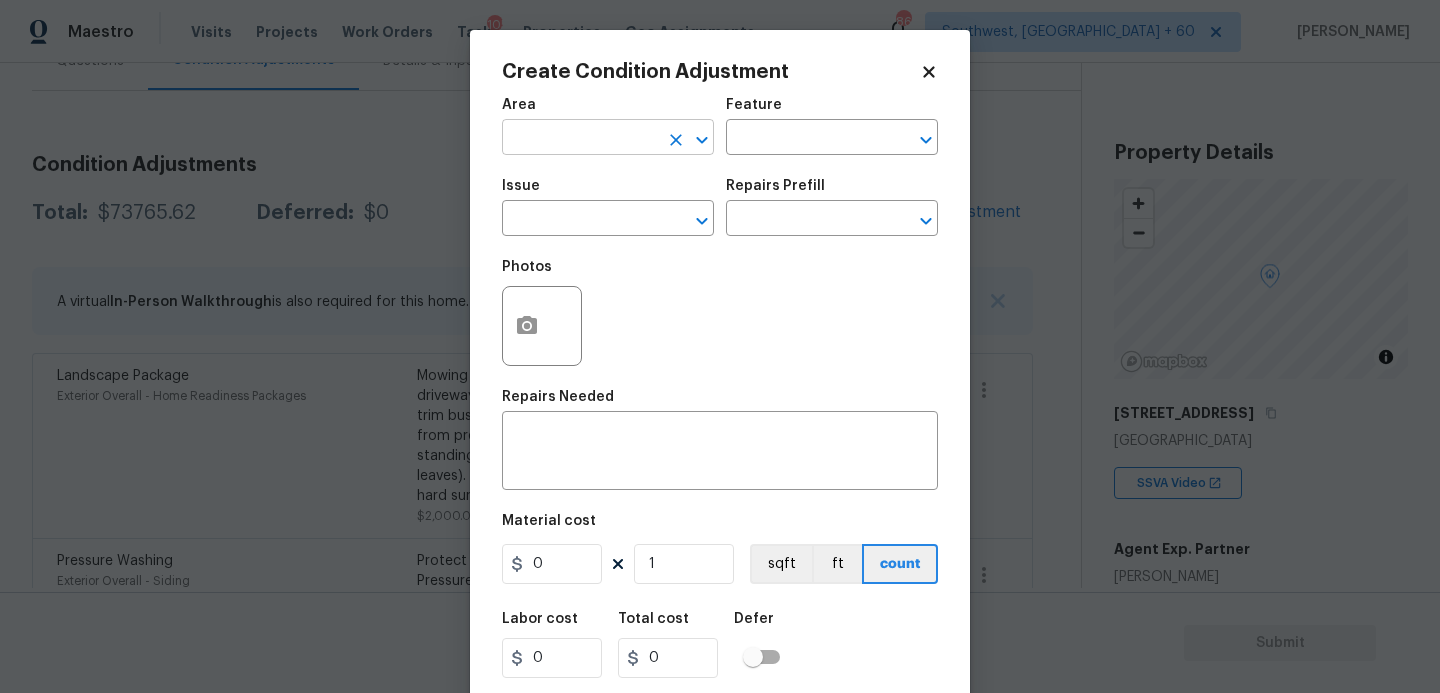 click at bounding box center (580, 139) 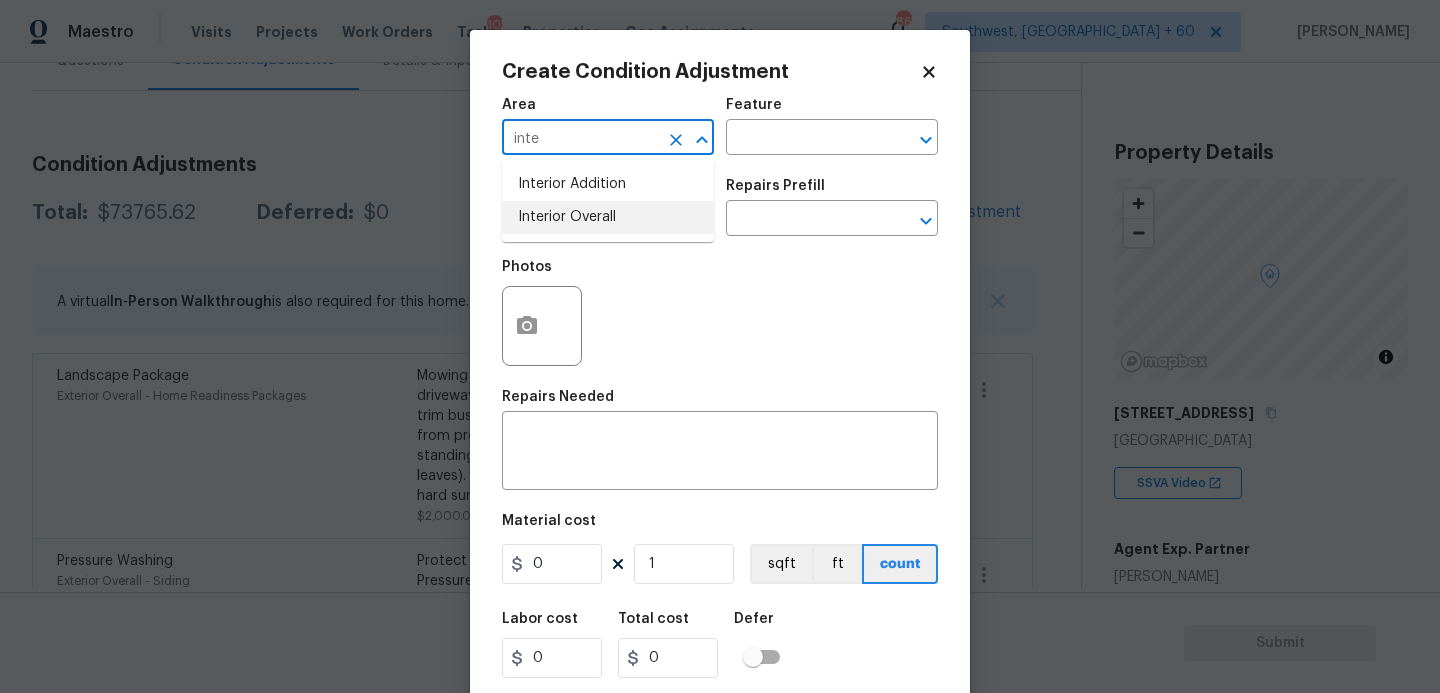 click on "Interior Overall" at bounding box center [608, 217] 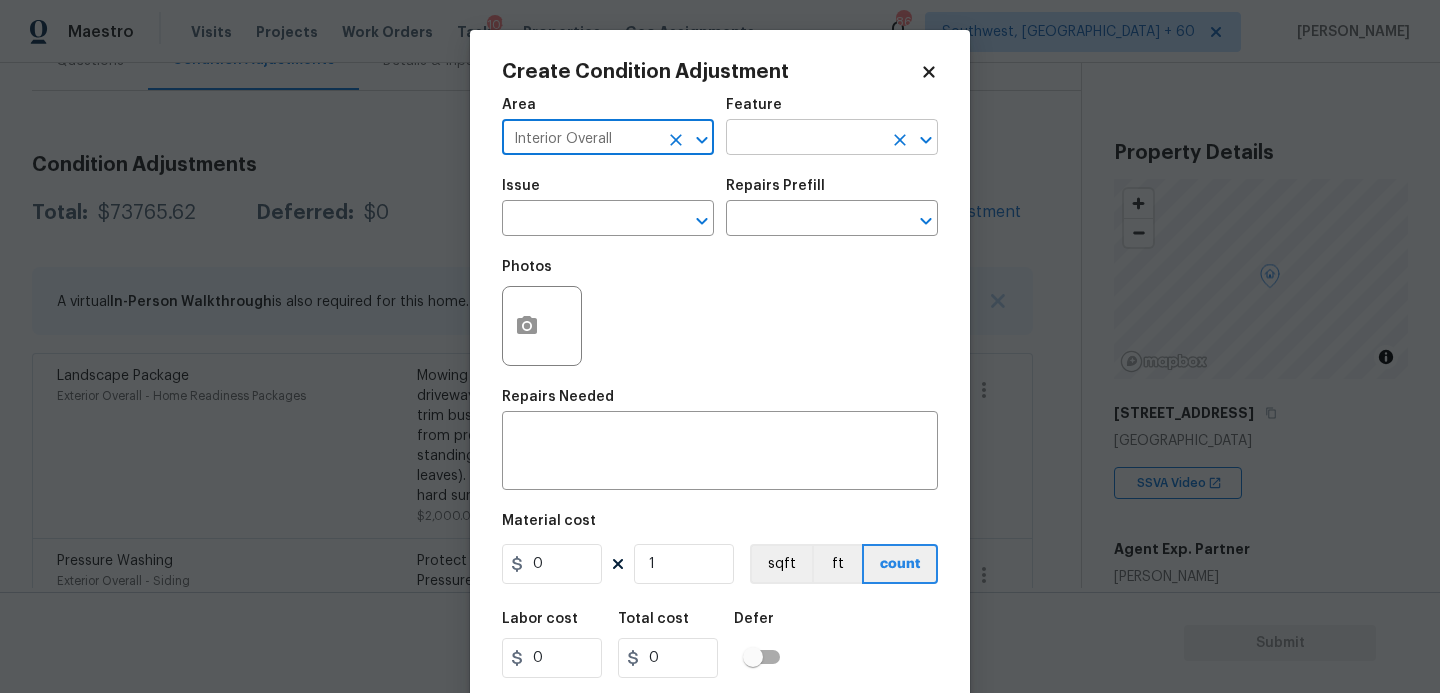 type on "Interior Overall" 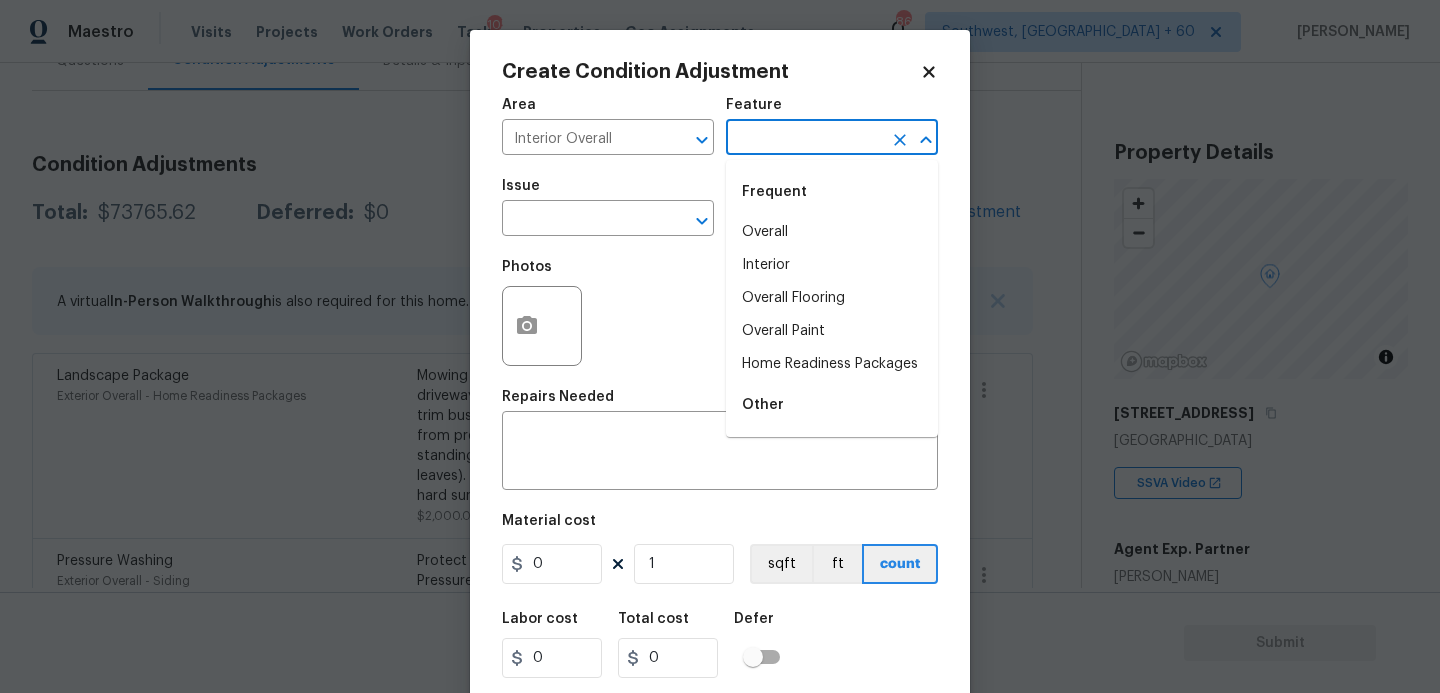 click at bounding box center (804, 139) 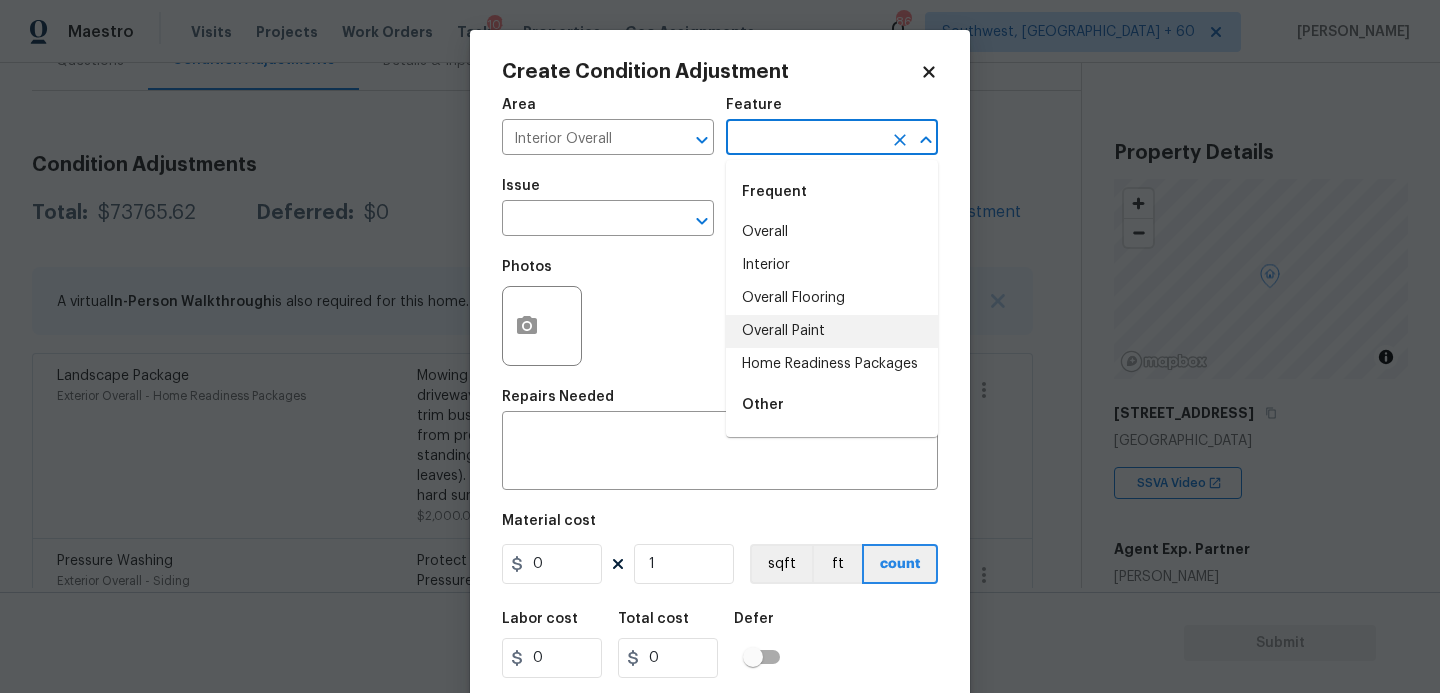 click on "Overall Paint" at bounding box center (832, 331) 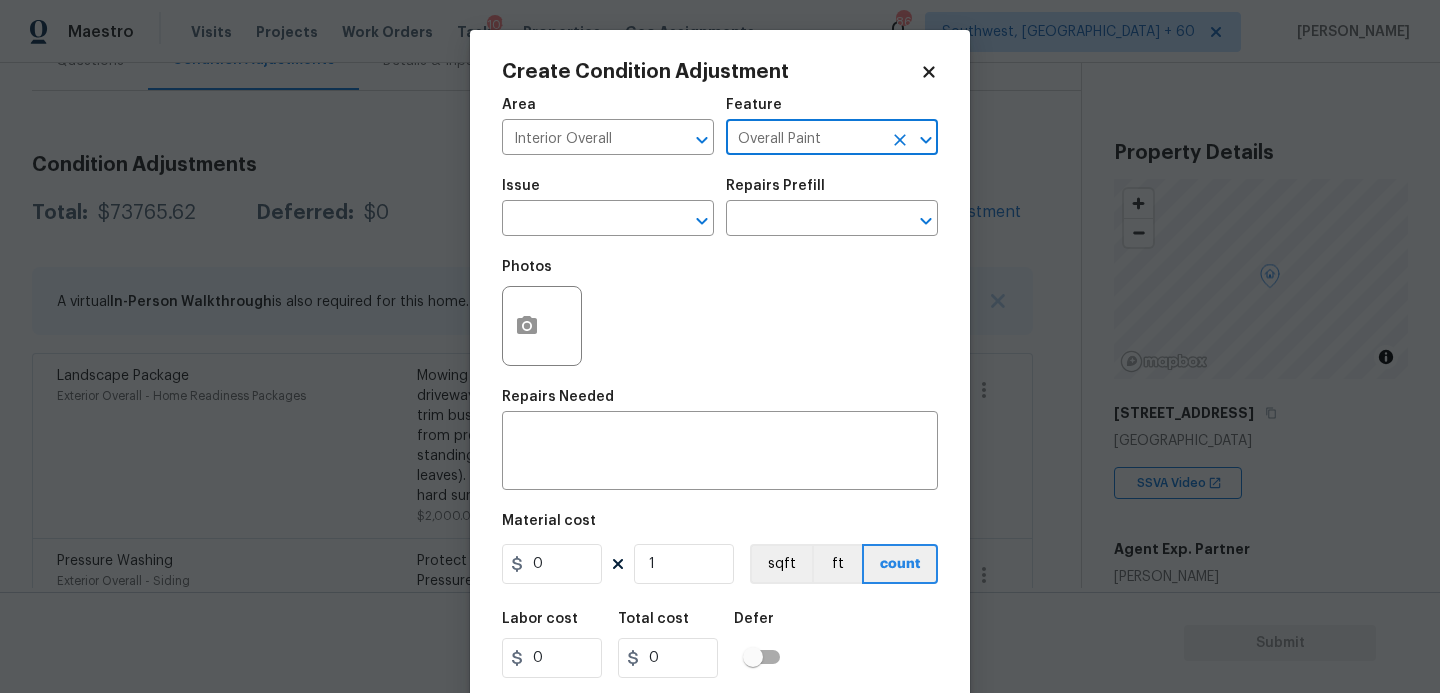click on "Issue" at bounding box center (608, 192) 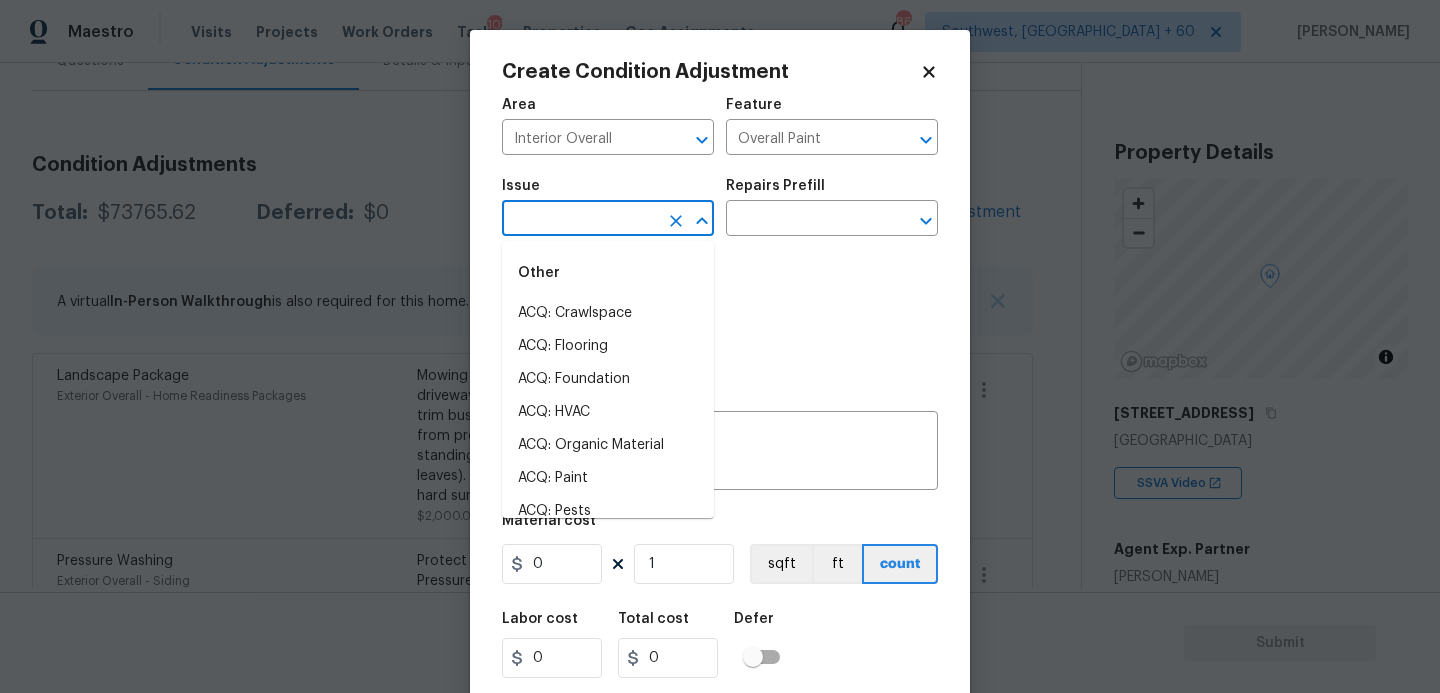 click at bounding box center (580, 220) 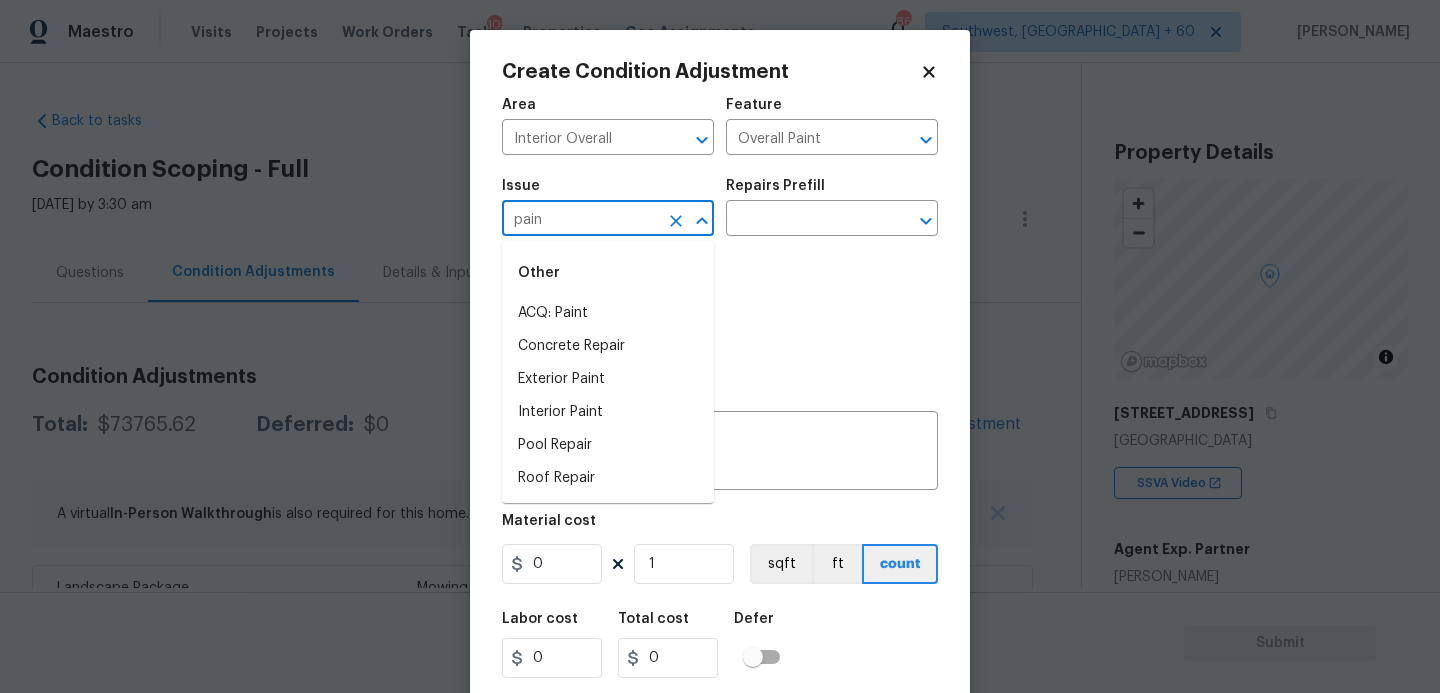 scroll, scrollTop: 0, scrollLeft: 0, axis: both 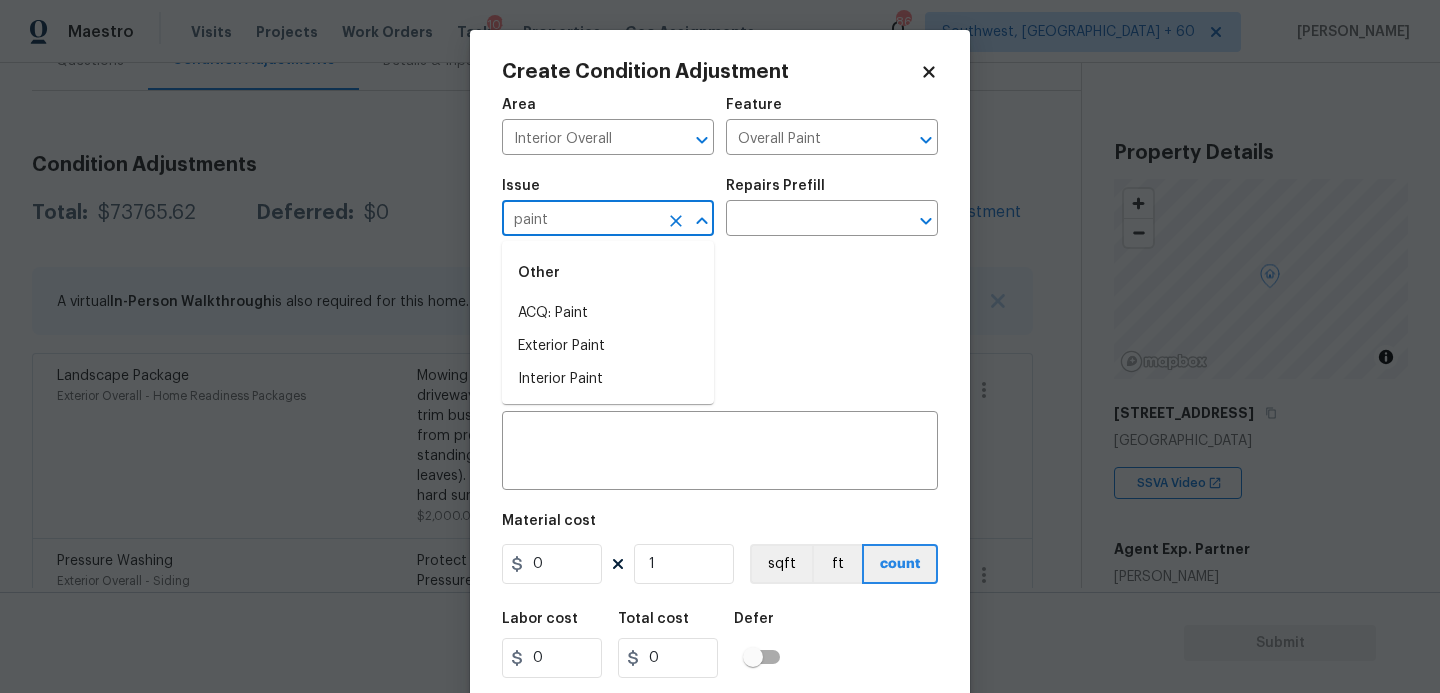 click on "ACQ: Paint" at bounding box center (608, 313) 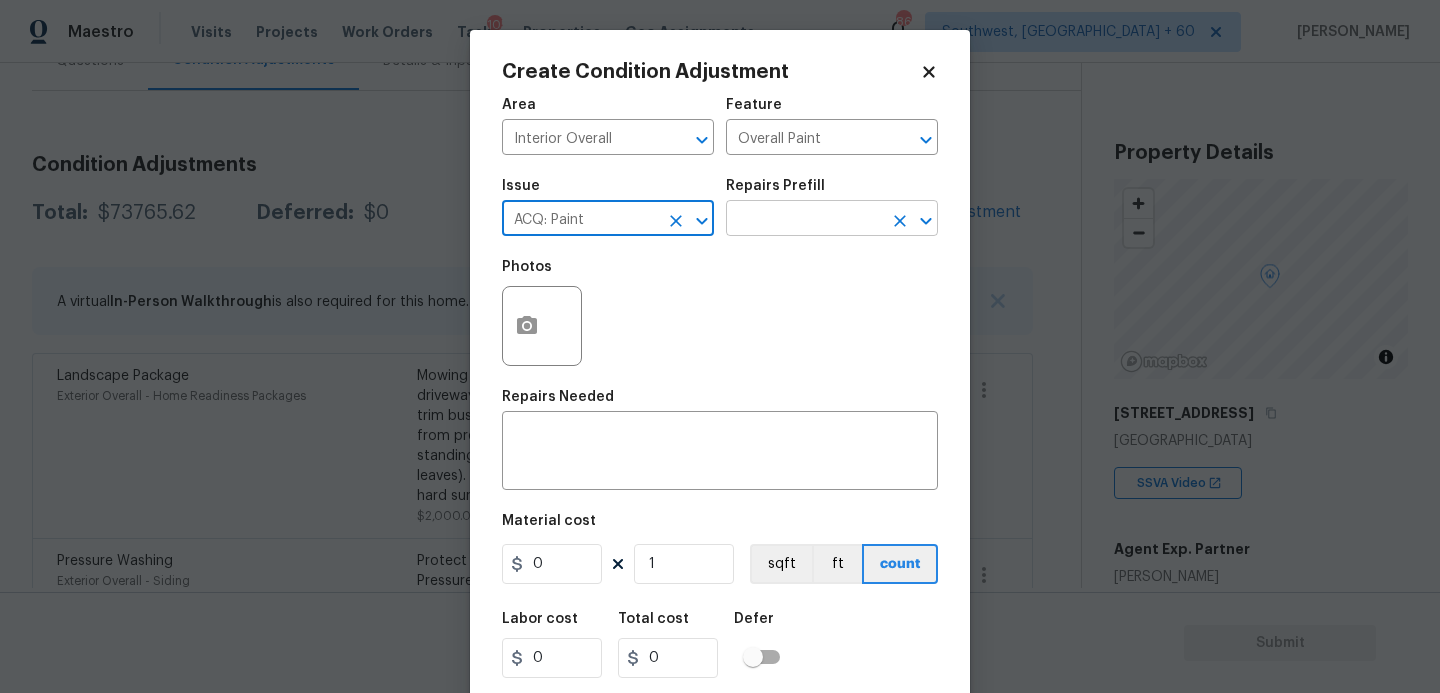 type on "ACQ: Paint" 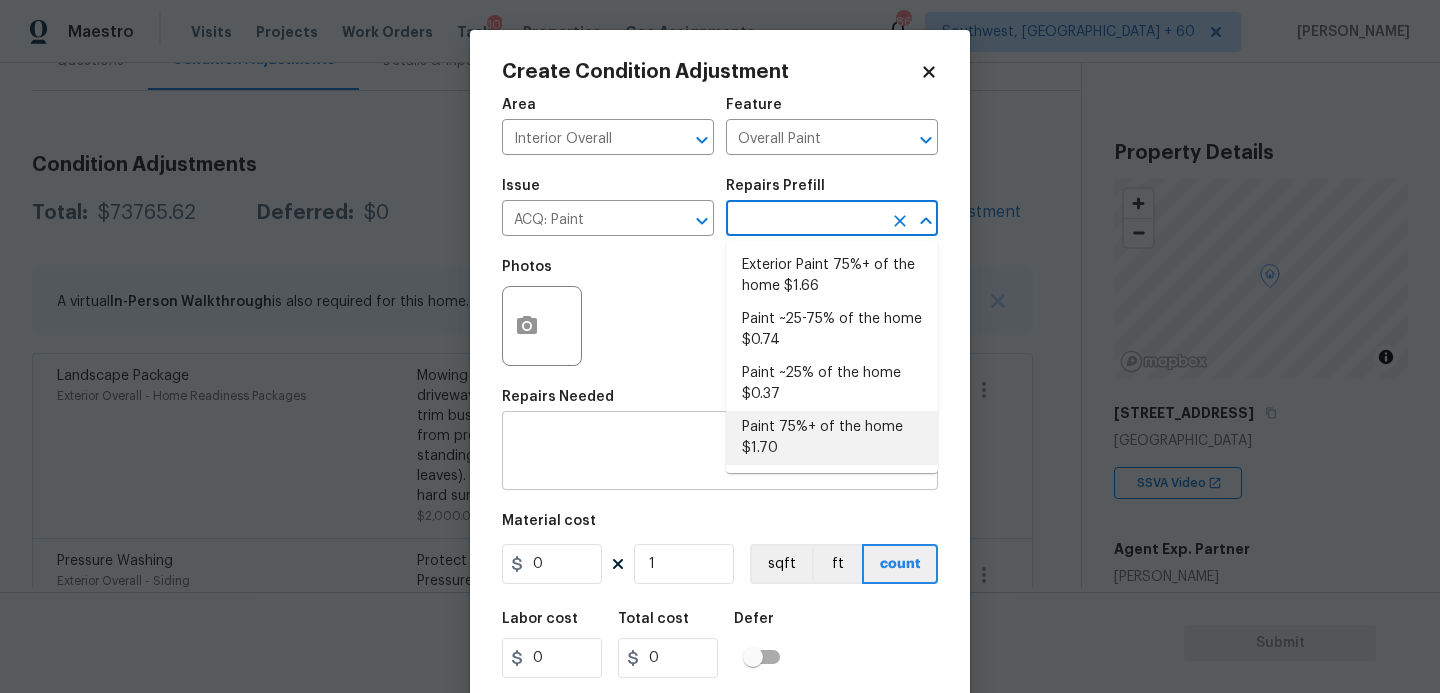 click on "Paint 75%+ of the home $1.70" at bounding box center (832, 438) 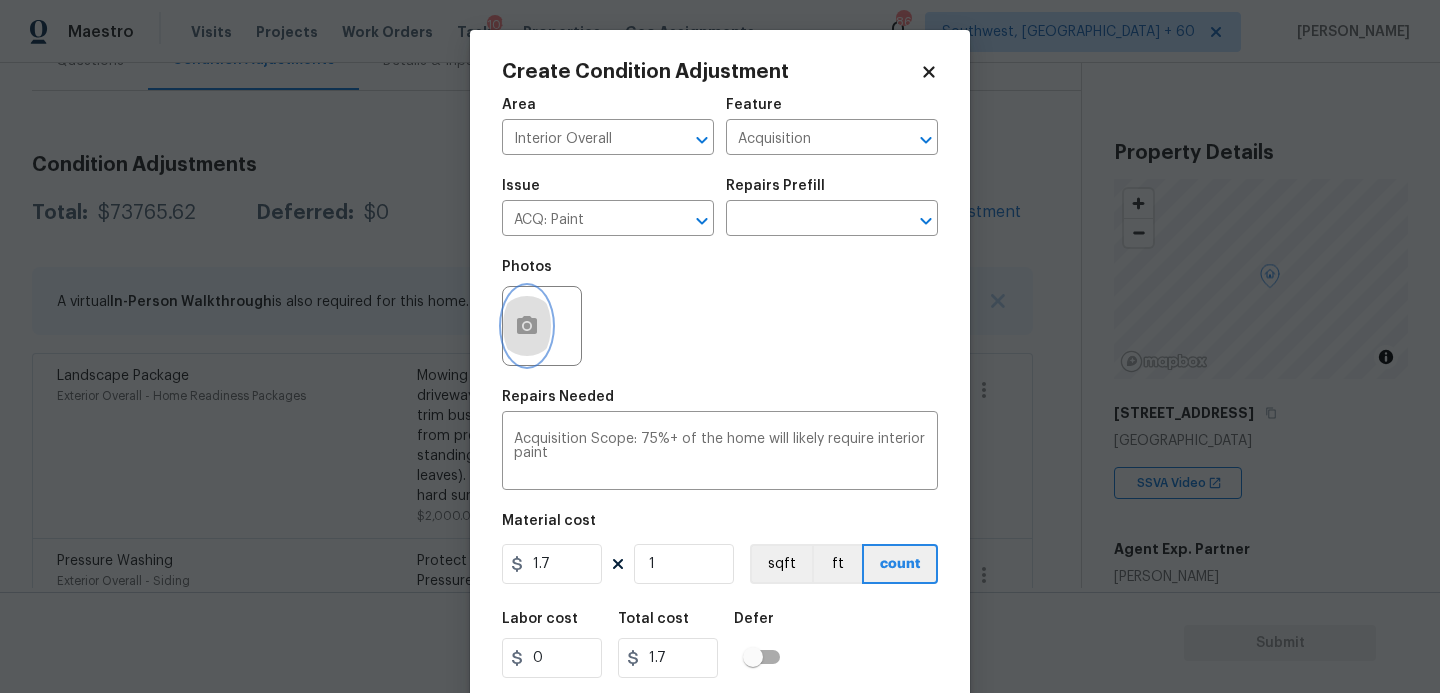 click 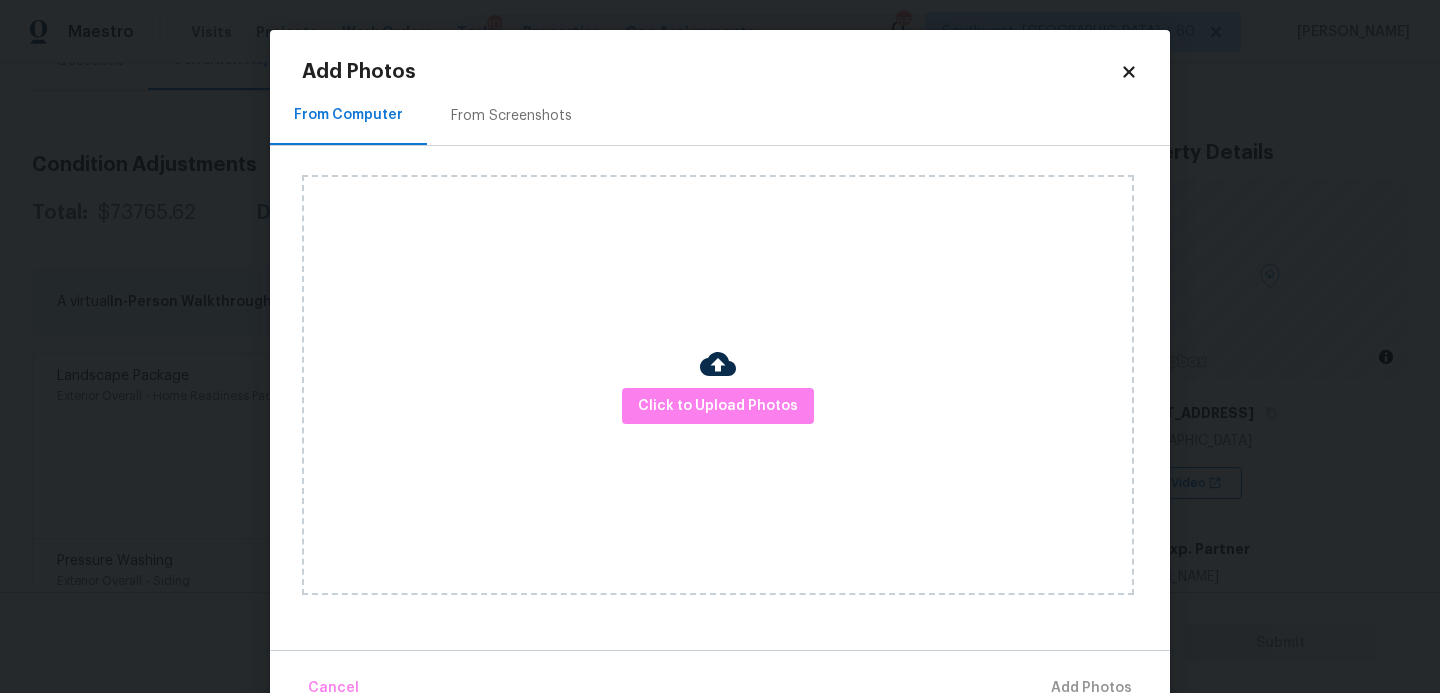 click on "Click to Upload Photos" at bounding box center (718, 385) 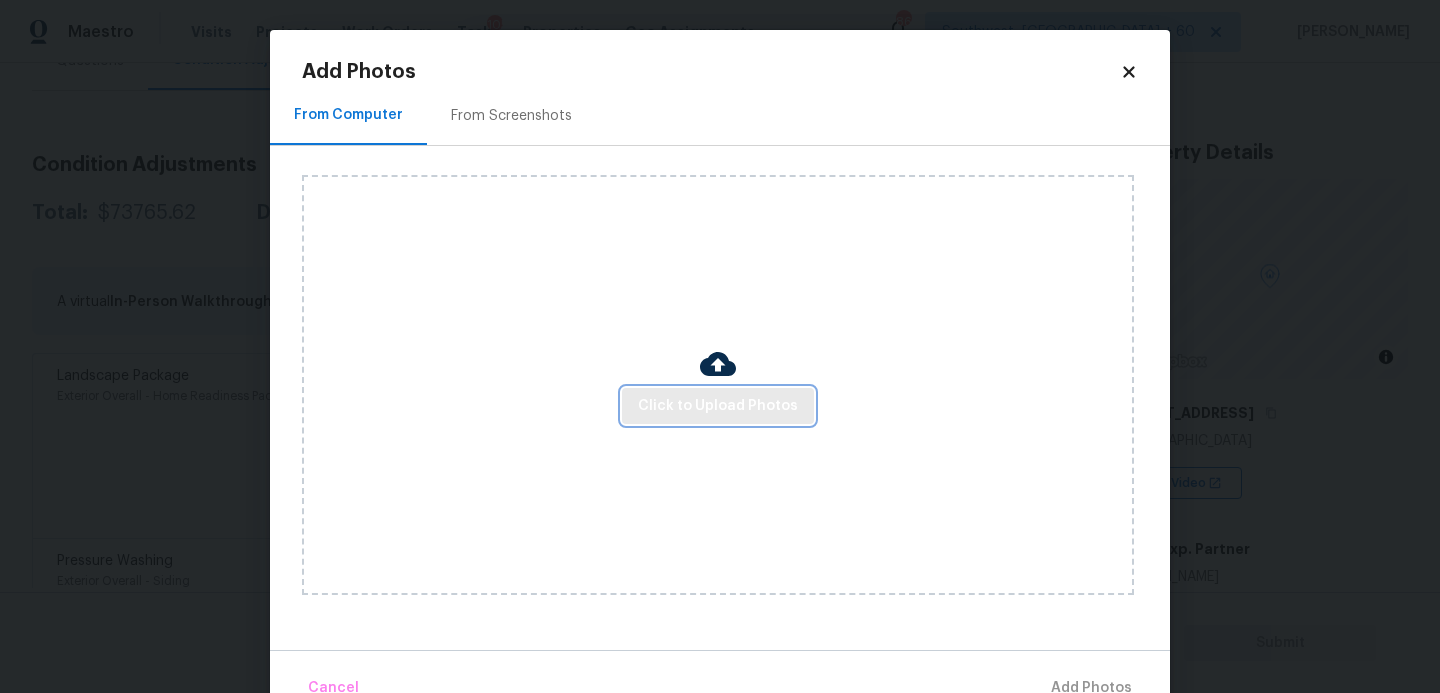 click on "Click to Upload Photos" at bounding box center (718, 406) 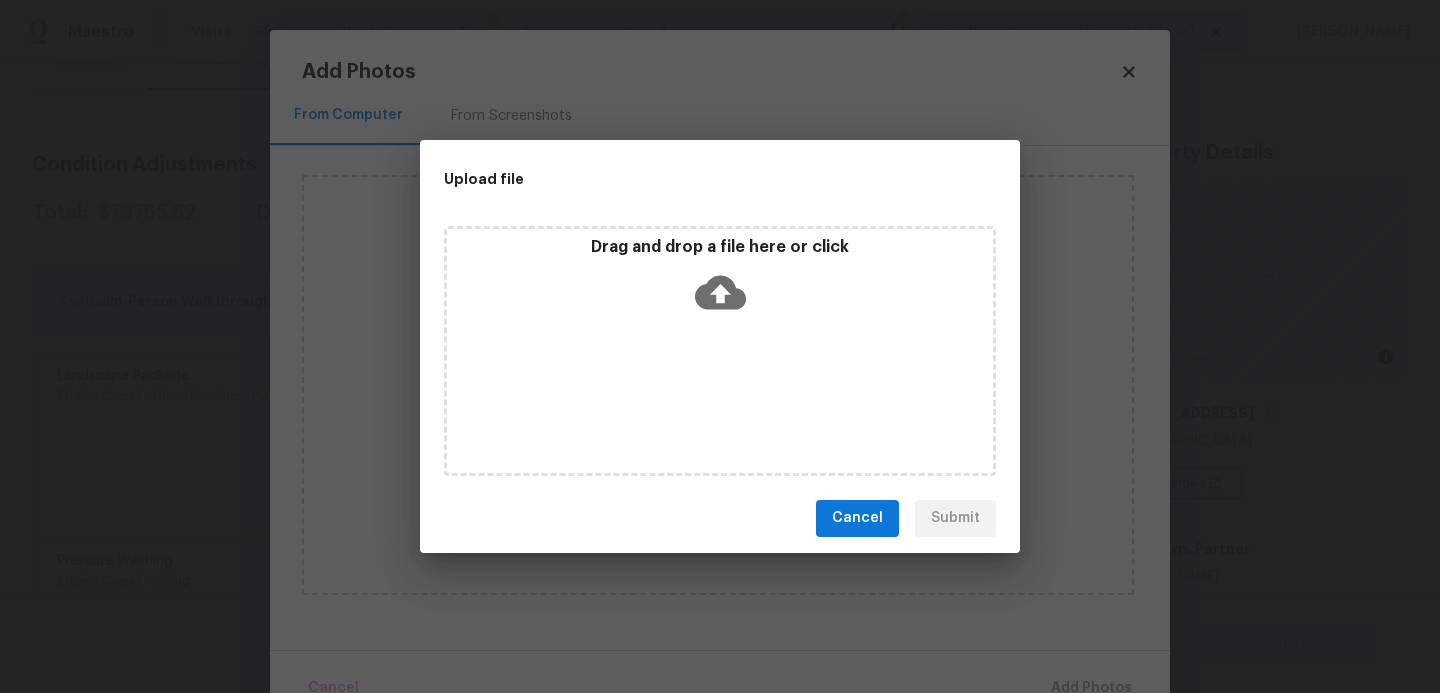 click 